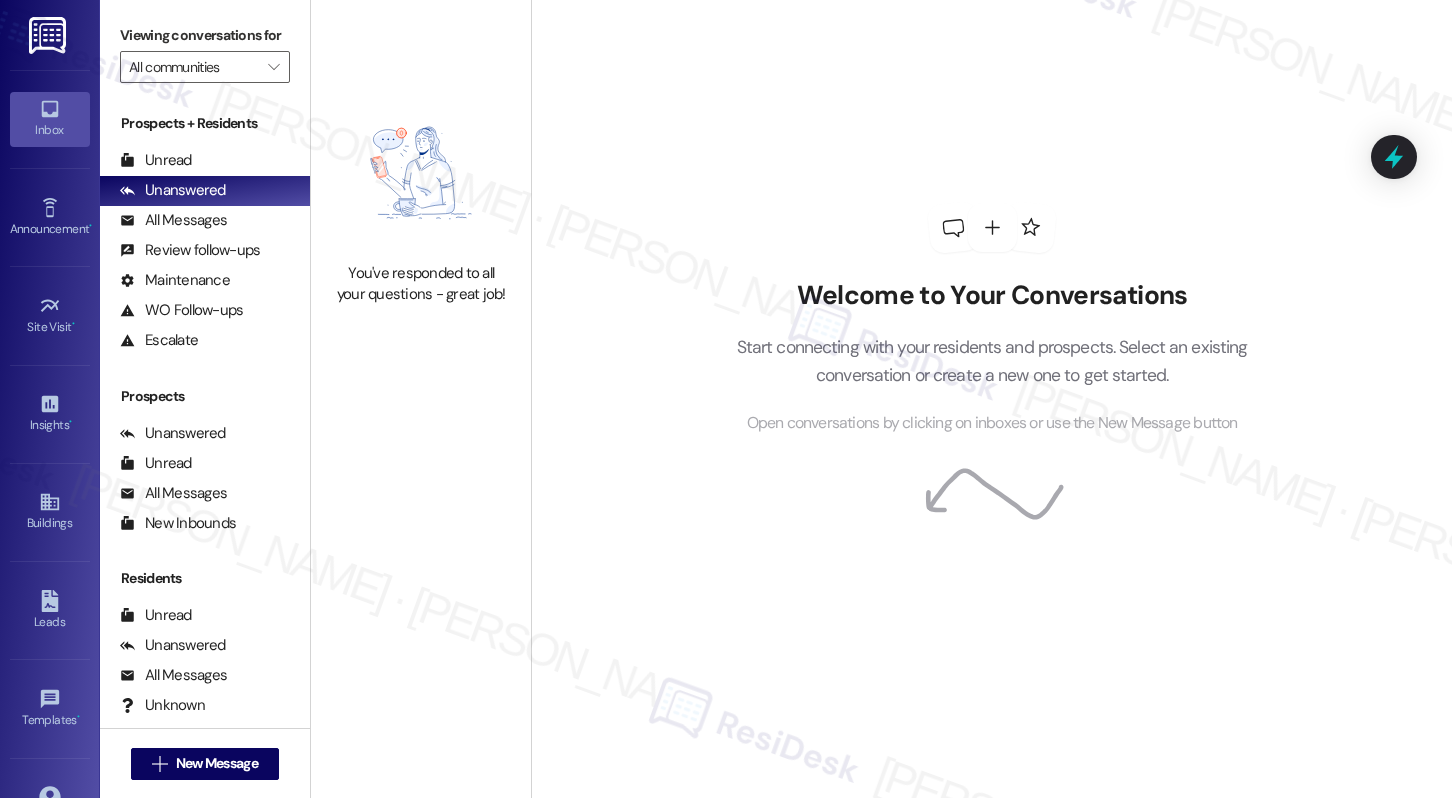 scroll, scrollTop: 0, scrollLeft: 0, axis: both 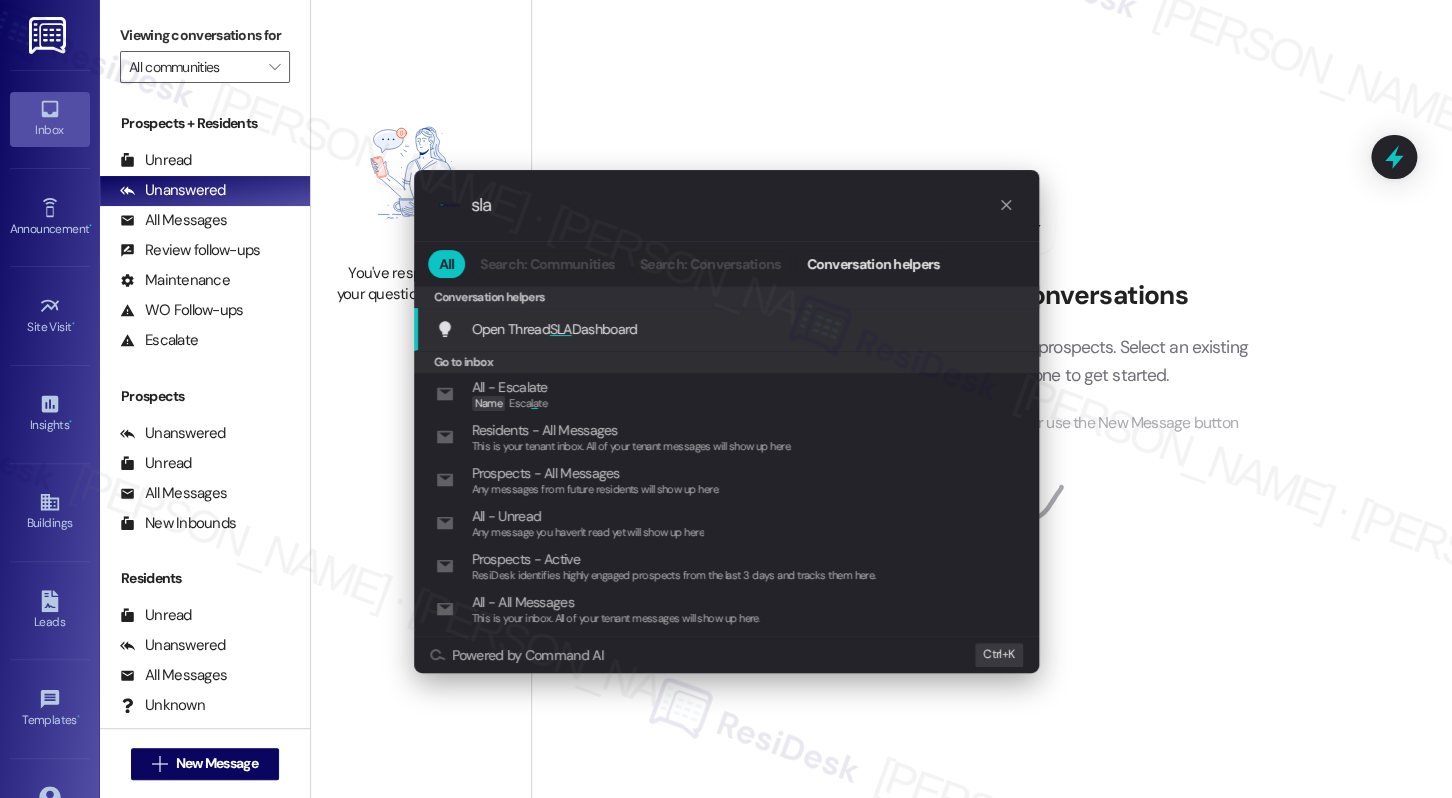 type on "sla" 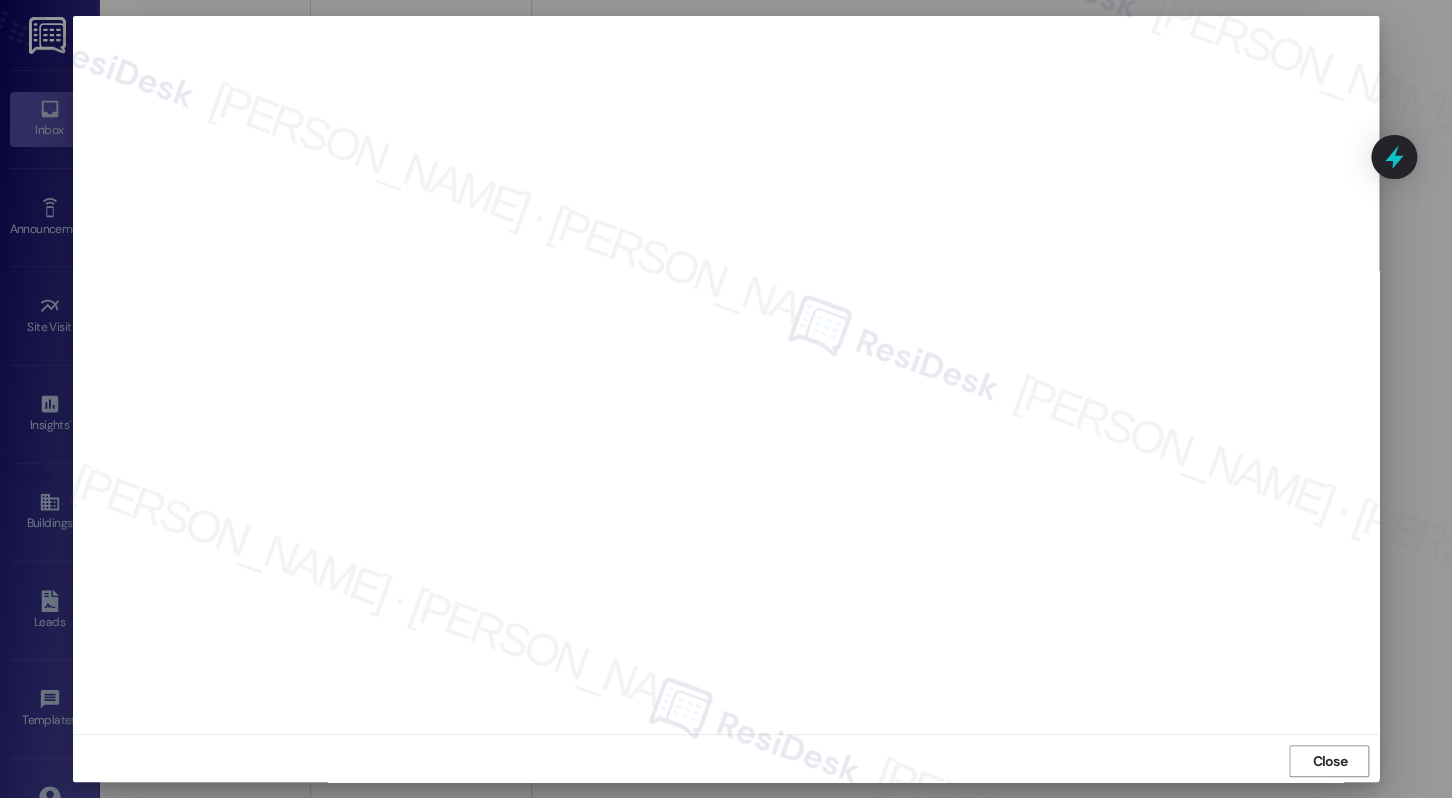 click at bounding box center (726, 375) 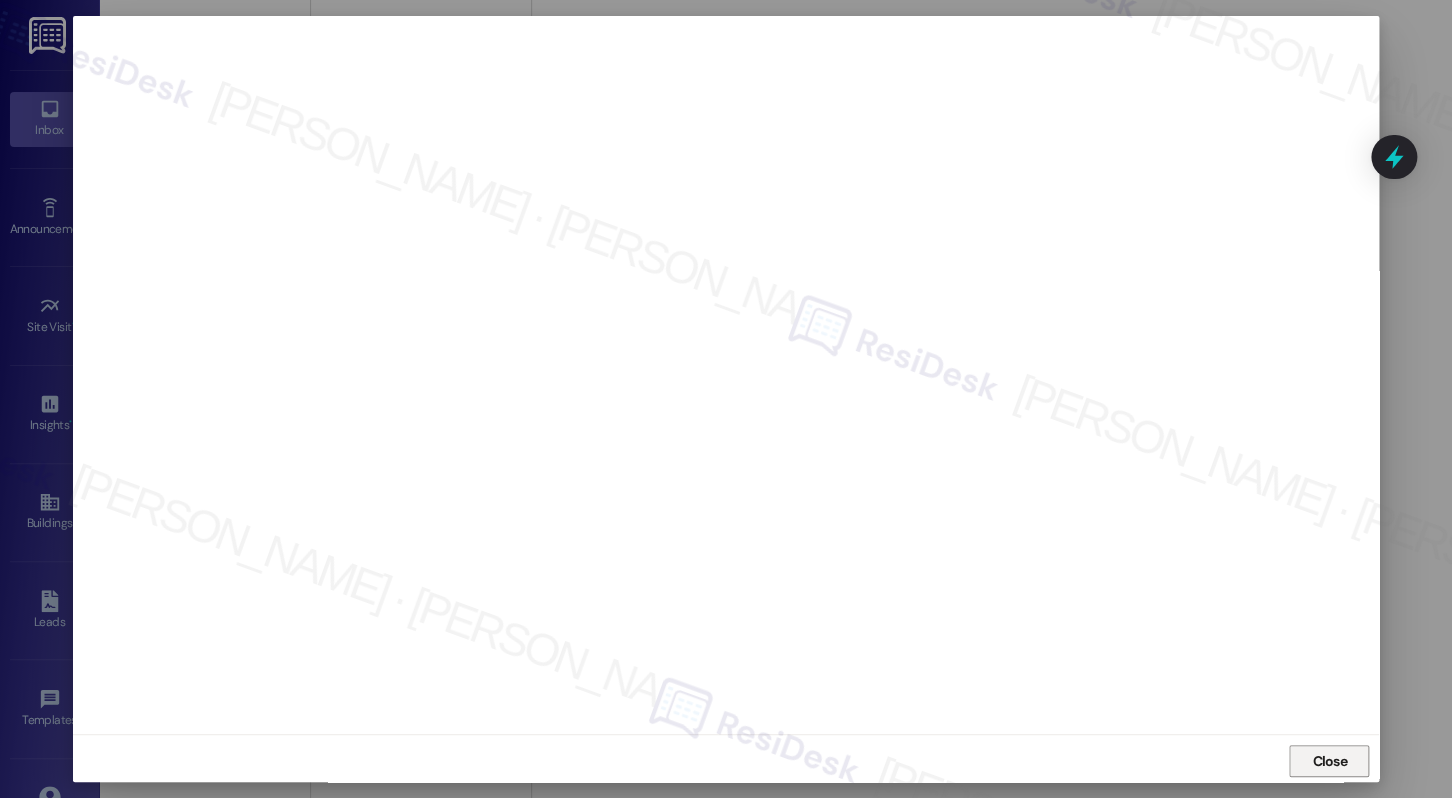 click on "Close" at bounding box center [1329, 761] 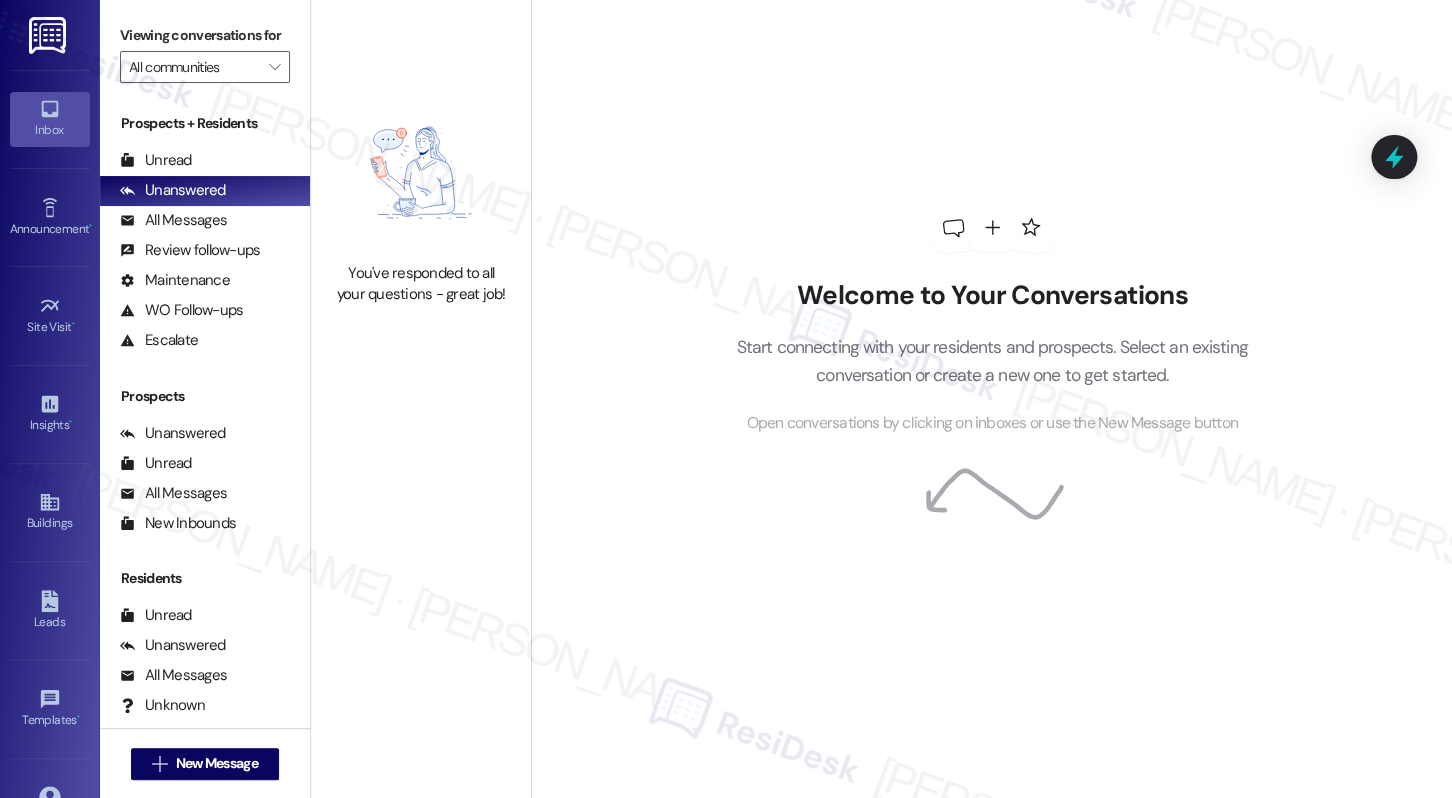 drag, startPoint x: 1328, startPoint y: 60, endPoint x: 1177, endPoint y: 26, distance: 154.78049 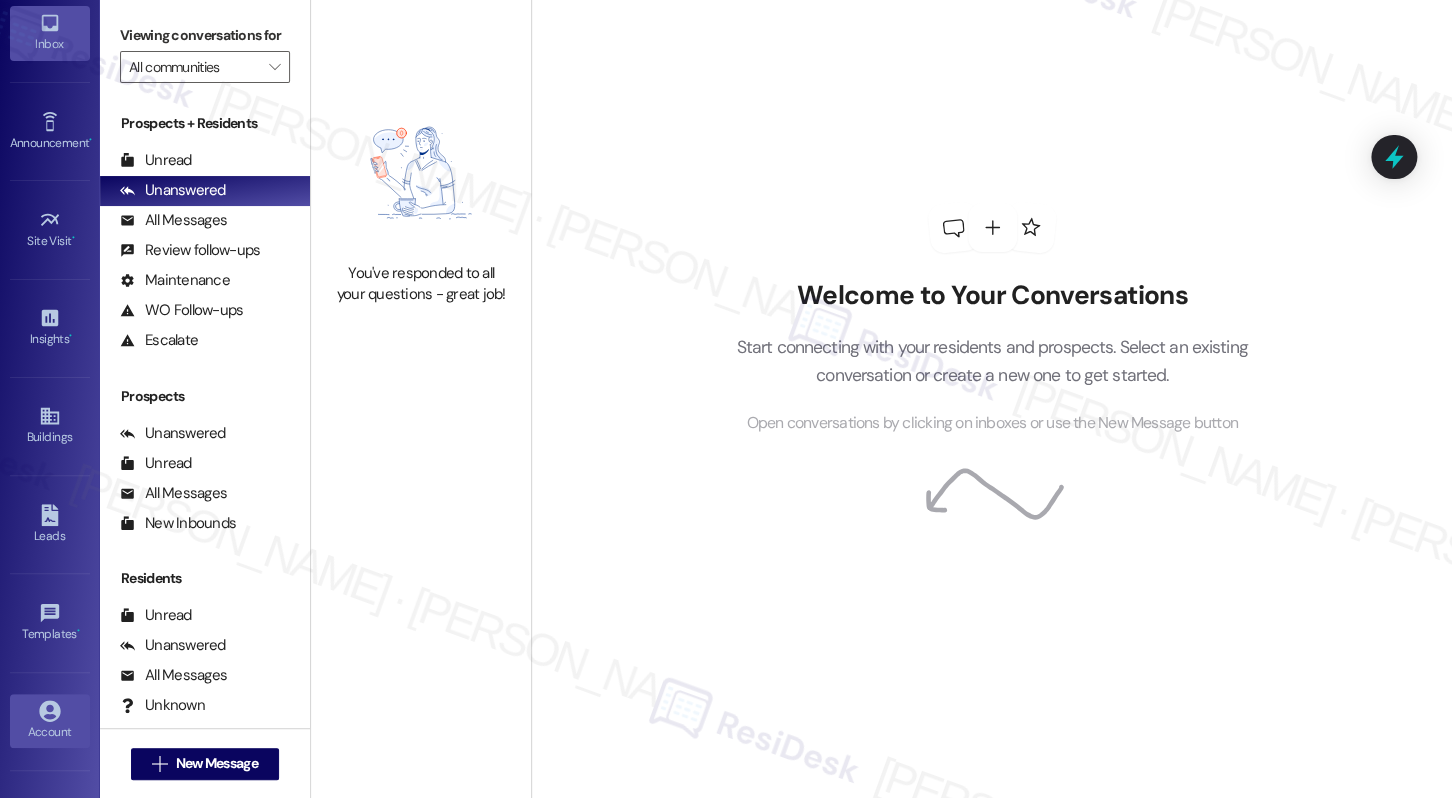 scroll, scrollTop: 152, scrollLeft: 0, axis: vertical 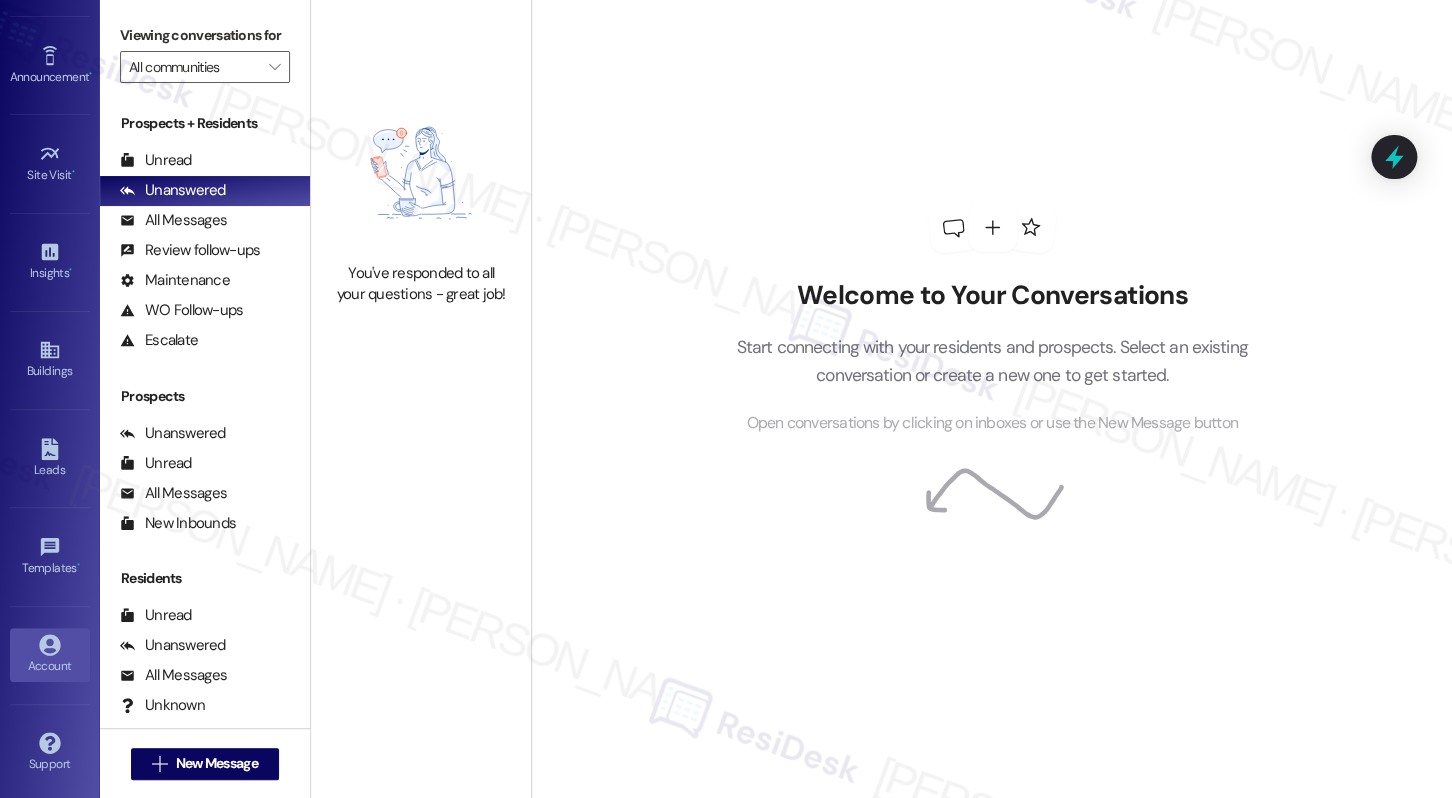click 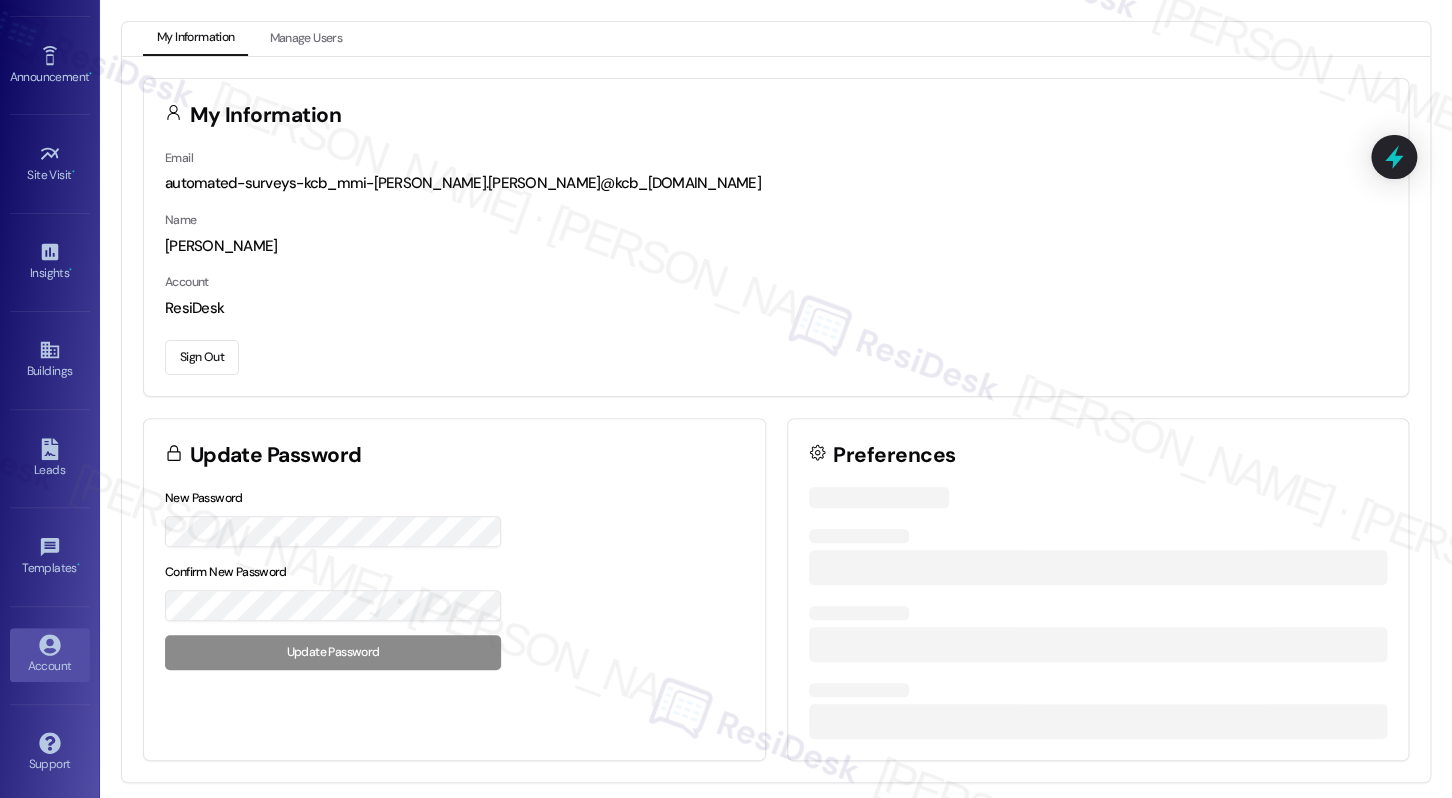 click on "Sign Out" at bounding box center (202, 357) 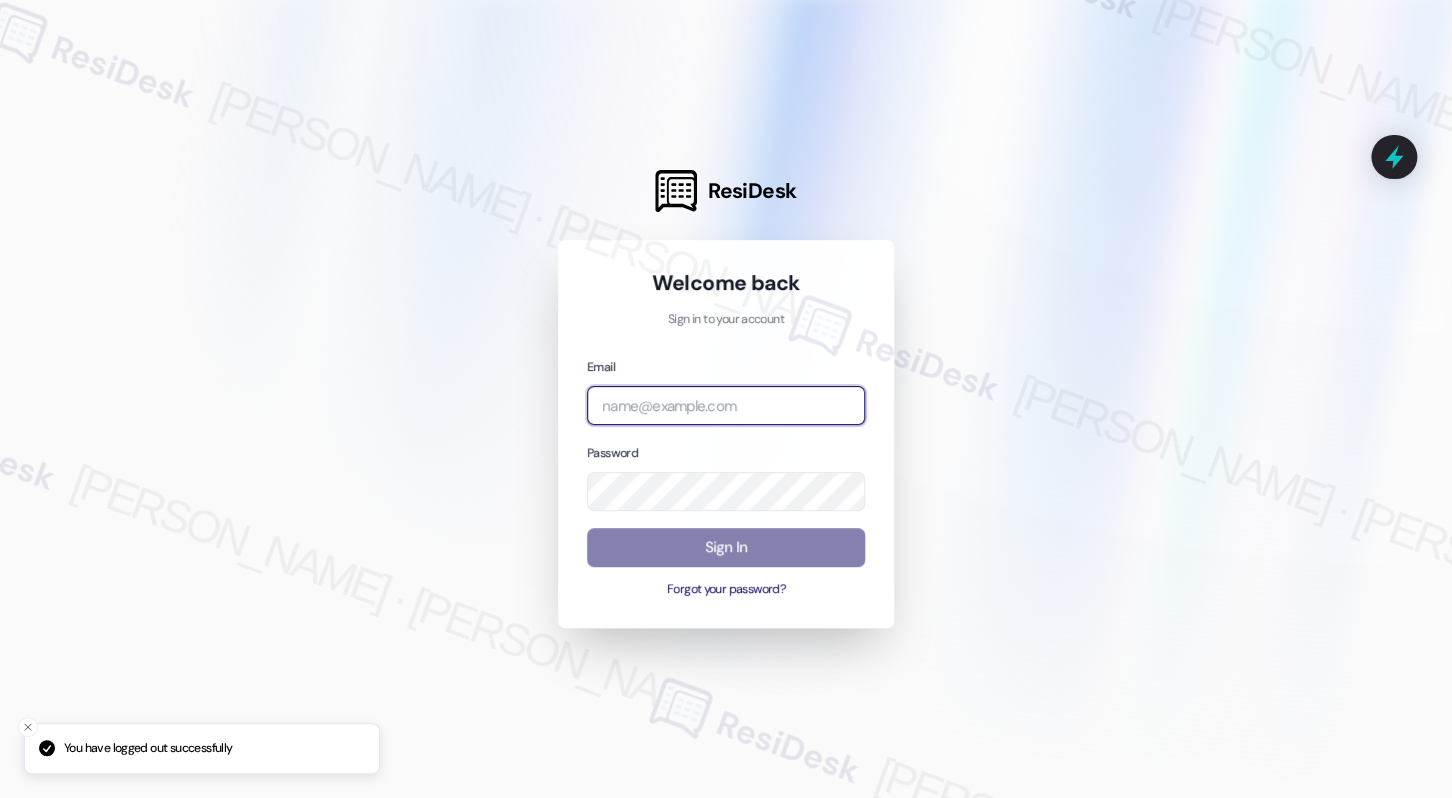 click at bounding box center [726, 405] 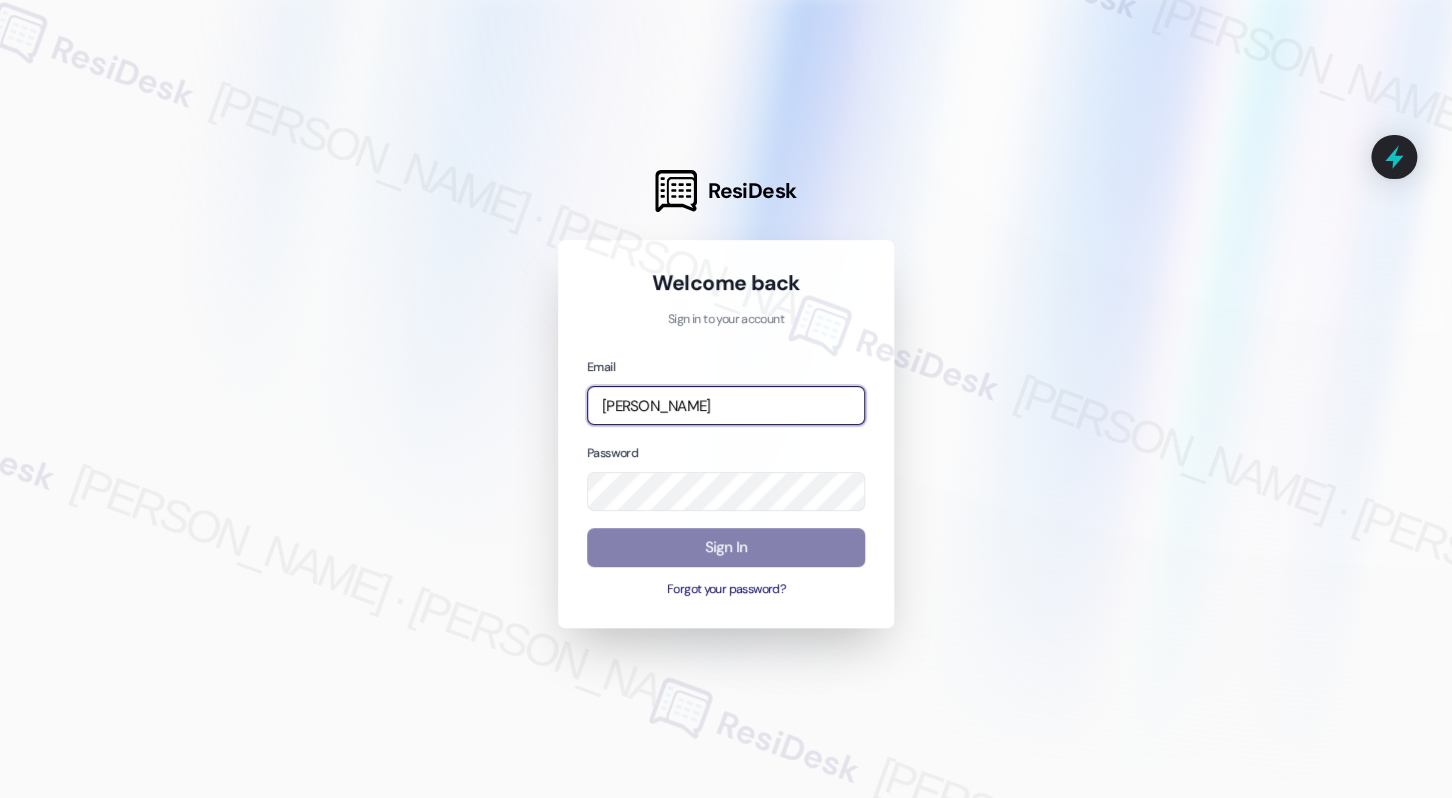 click on "ResiDesk Welcome back Sign in to your account Email boyd Password Sign In Forgot your password? .cls-1{fill:#0a055f;}.cls-2{fill:#0cc4c4;} resideskLogoBlueOrange All Search: Communities Search: Conversations Conversation helpers Powered by Command AI Ctrl+ K" at bounding box center (726, 399) 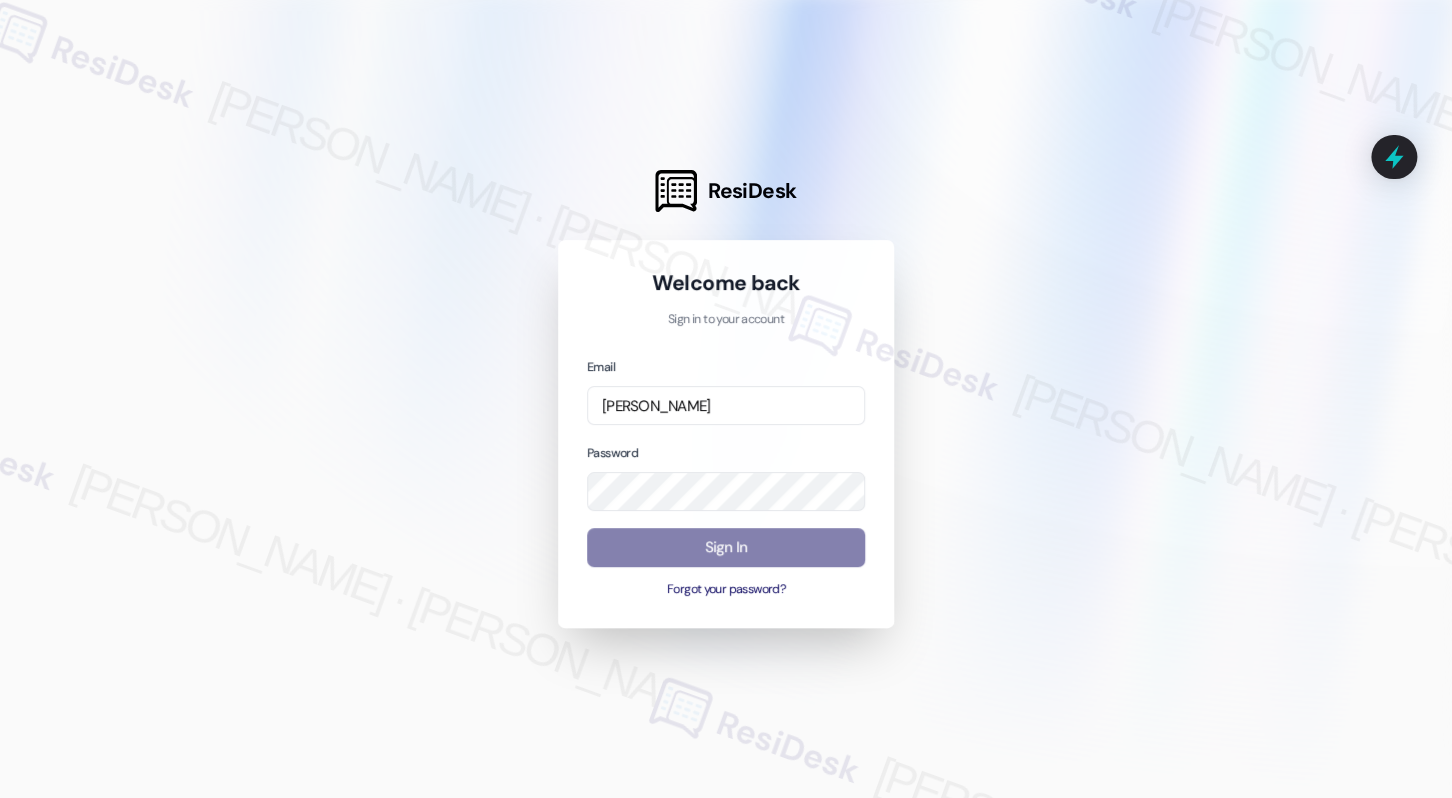 click at bounding box center [726, 399] 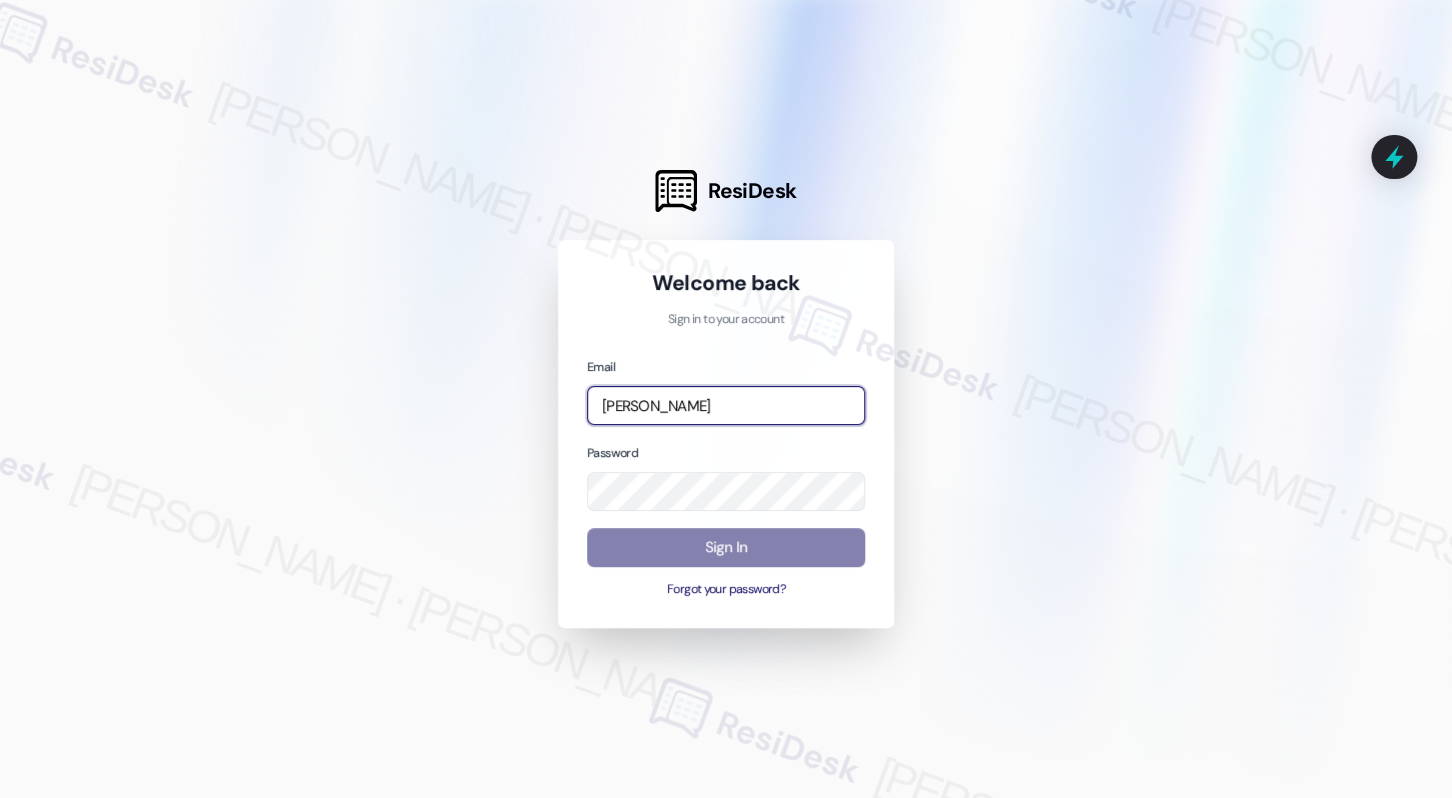 click on "ResiDesk Welcome back Sign in to your account Email boyd Password Sign In Forgot your password? .cls-1{fill:#0a055f;}.cls-2{fill:#0cc4c4;} resideskLogoBlueOrange All Search: Communities Search: Conversations Conversation helpers Powered by Command AI Ctrl+ K" at bounding box center (726, 399) 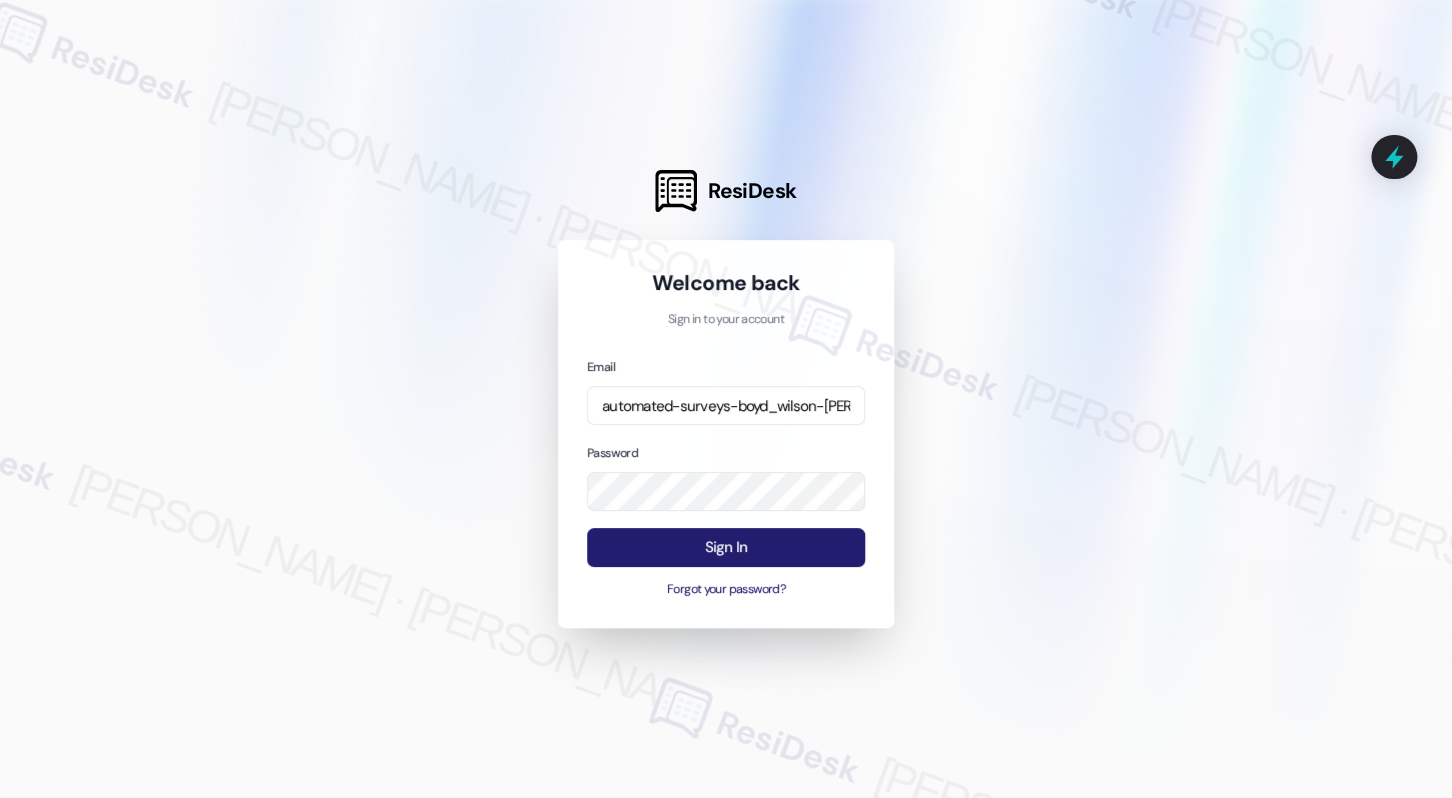 click on "Sign In" at bounding box center (726, 547) 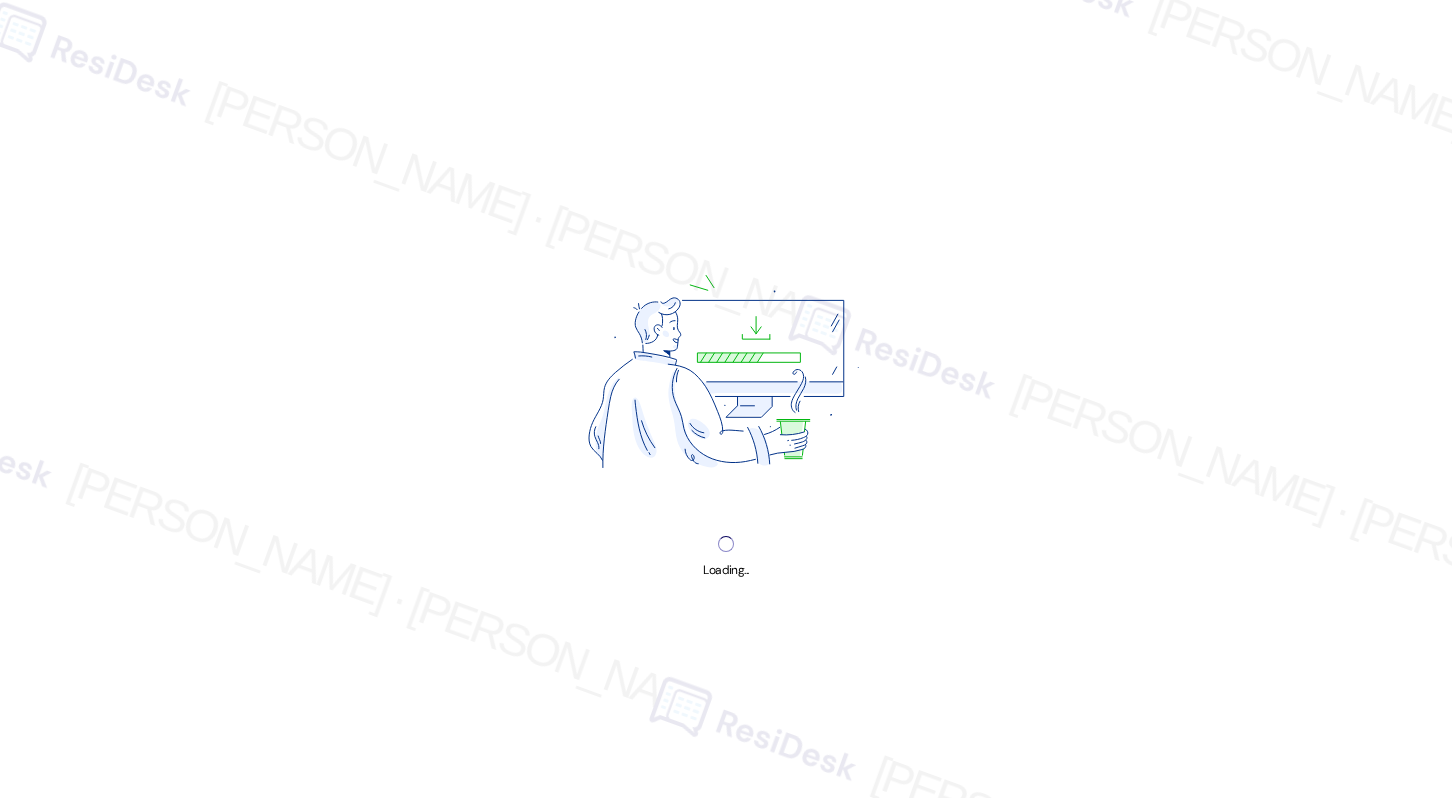 scroll, scrollTop: 0, scrollLeft: 0, axis: both 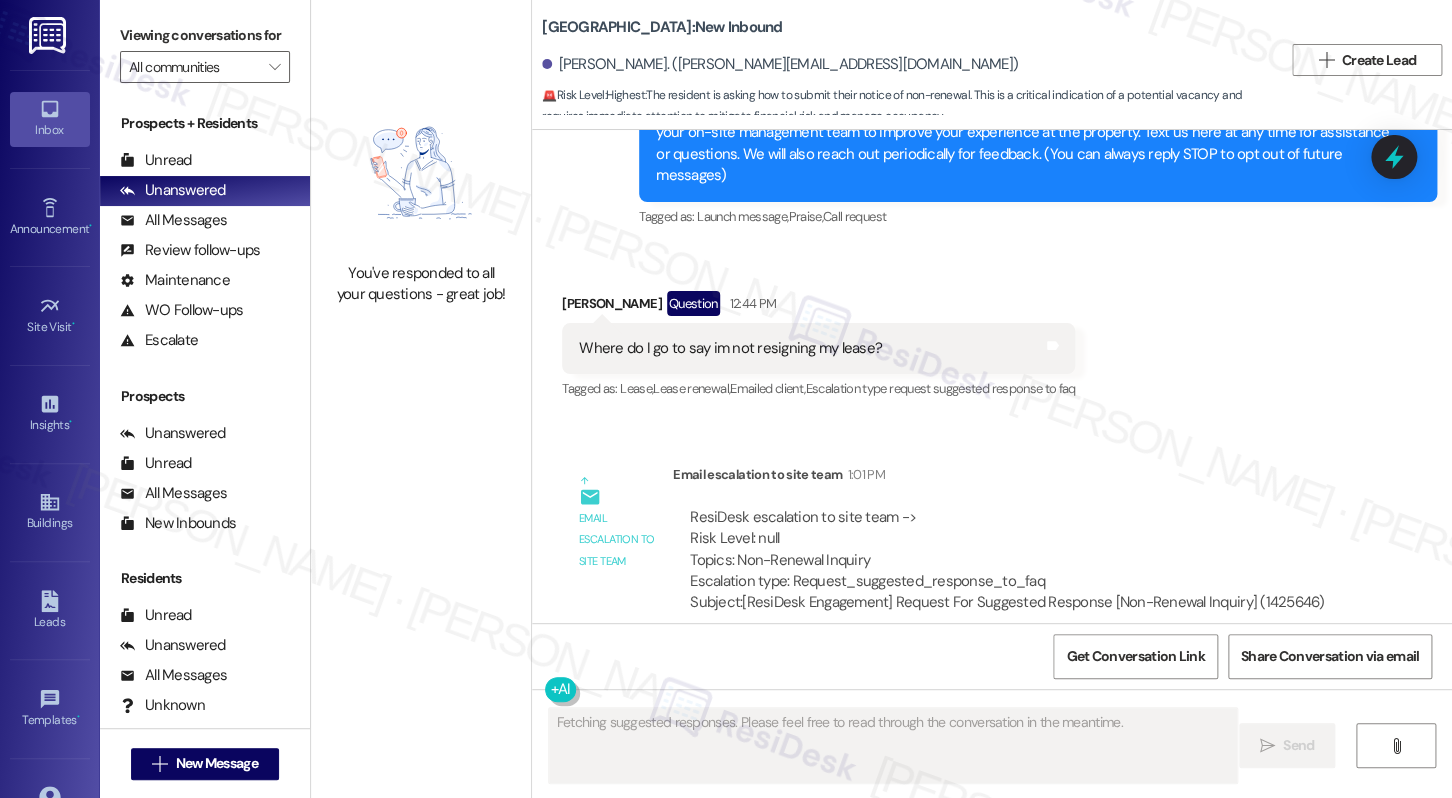 click on "Where do I go to say im not resigning my lease?" at bounding box center (730, 348) 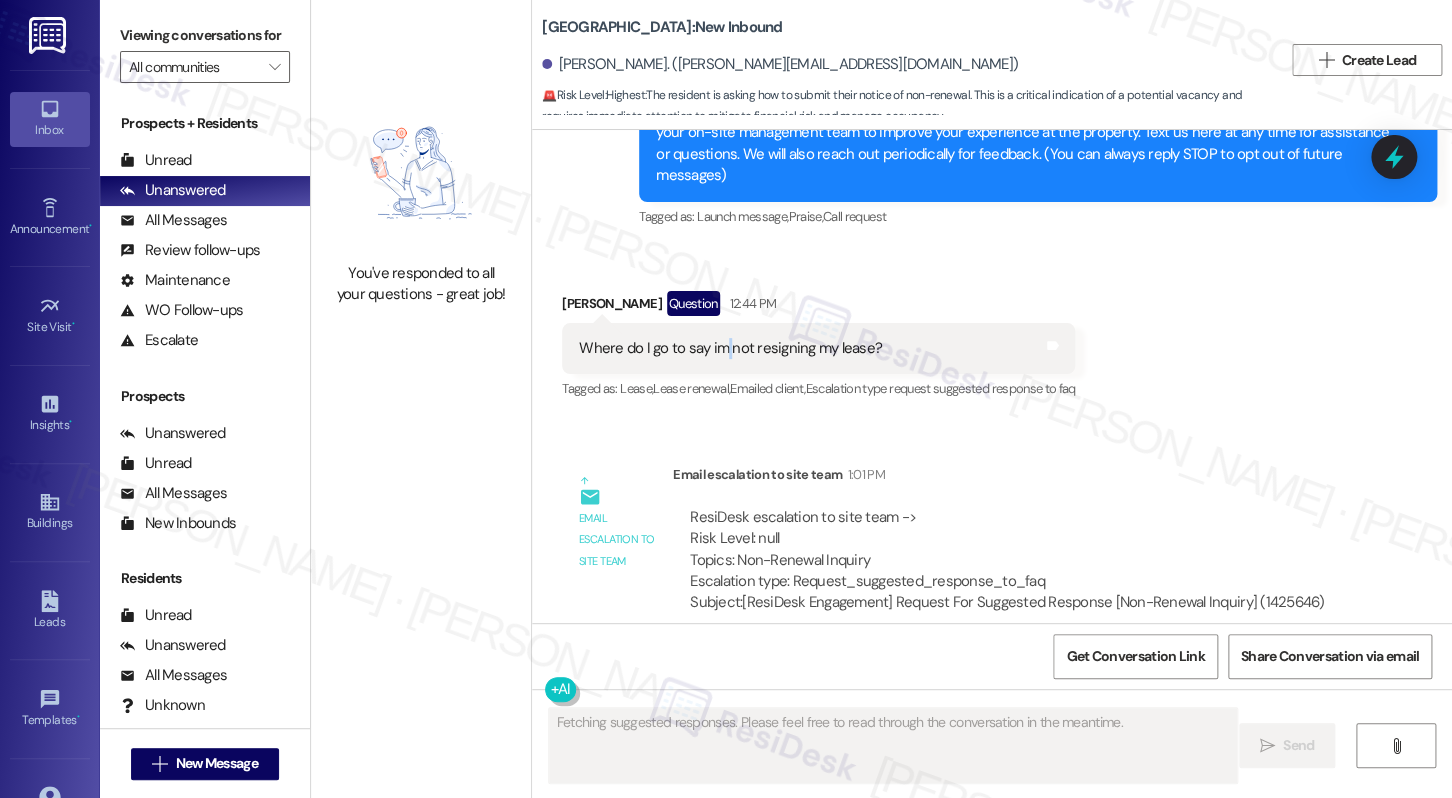 click on "Where do I go to say im not resigning my lease?" at bounding box center (730, 348) 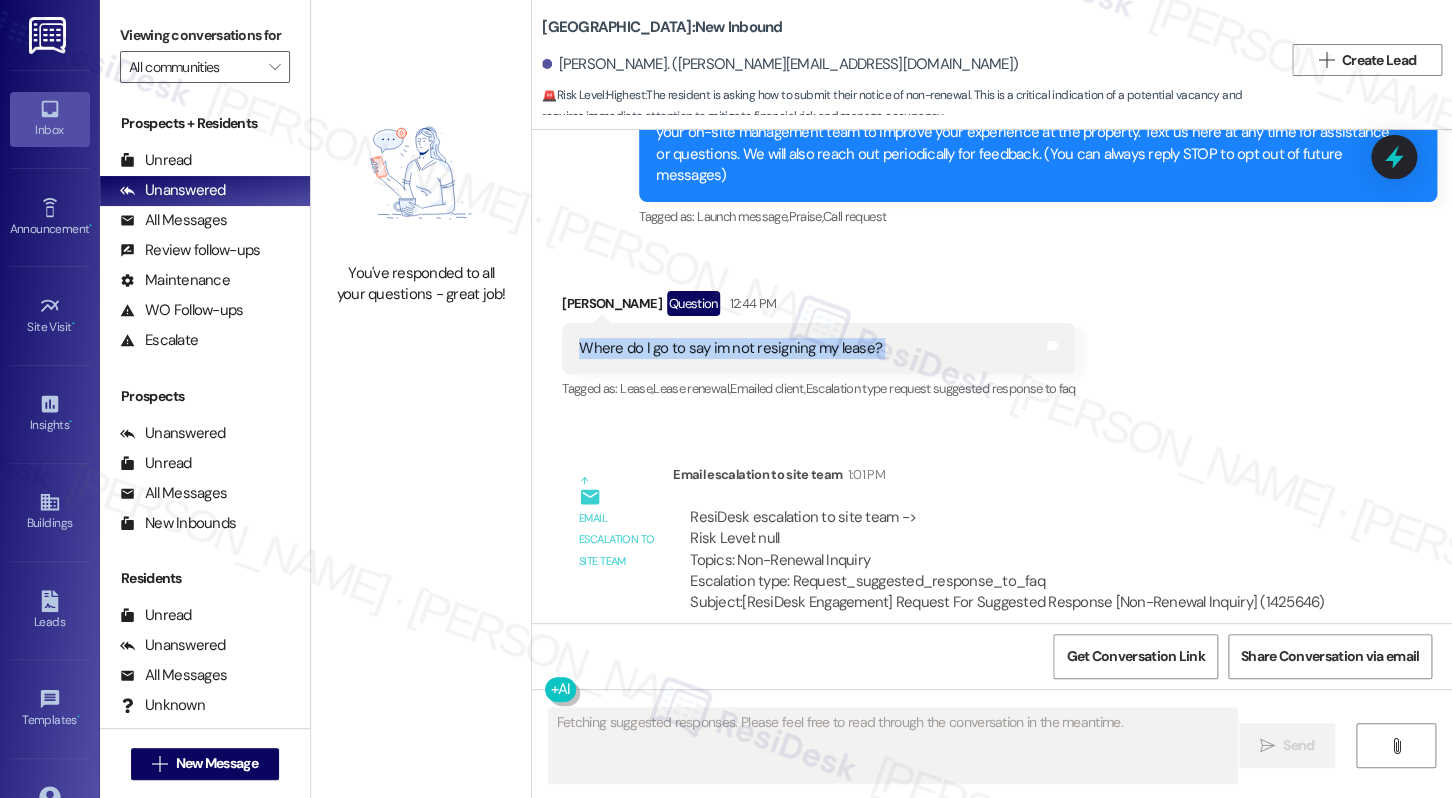 click on "Where do I go to say im not resigning my lease?" at bounding box center [730, 348] 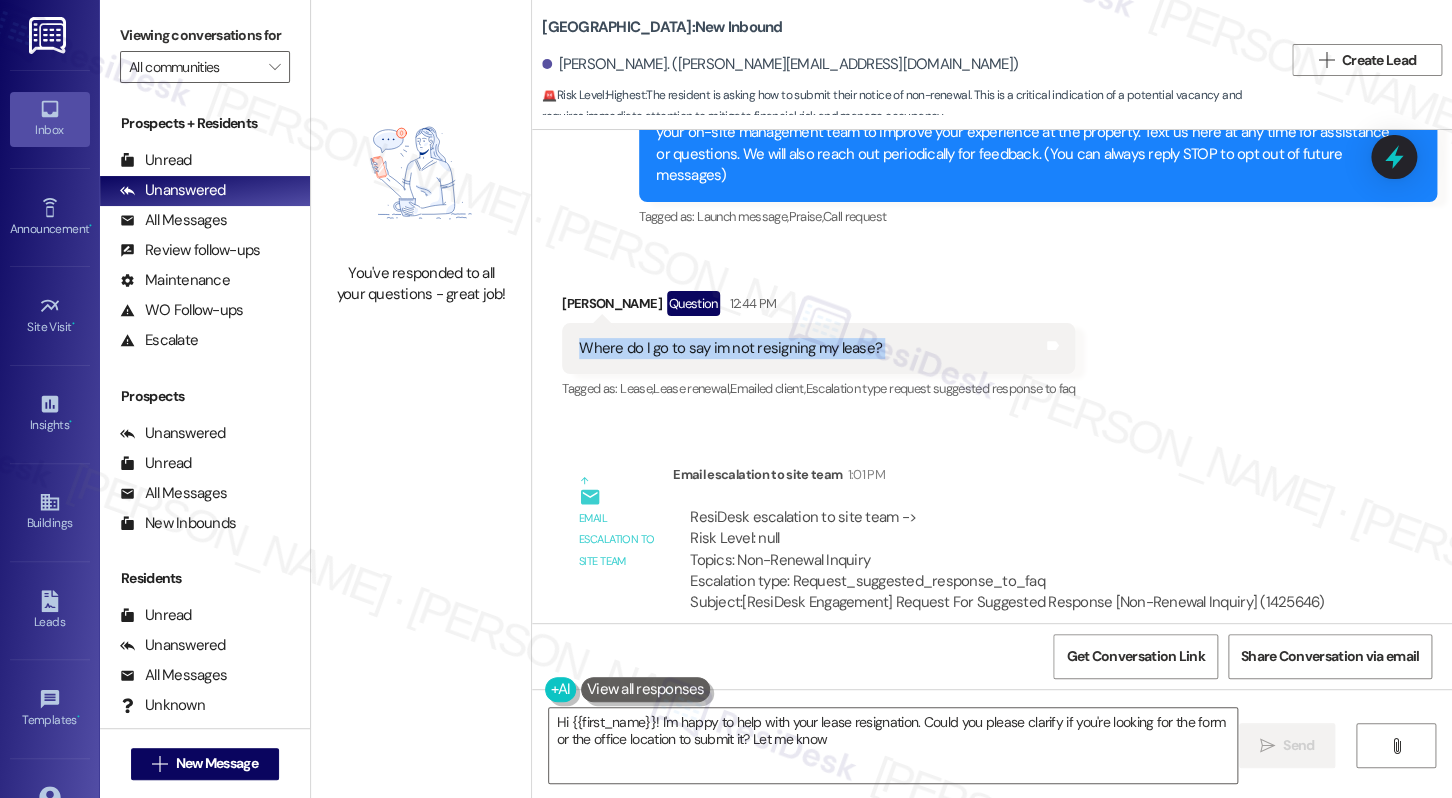 type on "Hi {{first_name}}! I'm happy to help with your lease resignation. Could you please clarify if you're looking for the form or the office location to submit it? Let me know!" 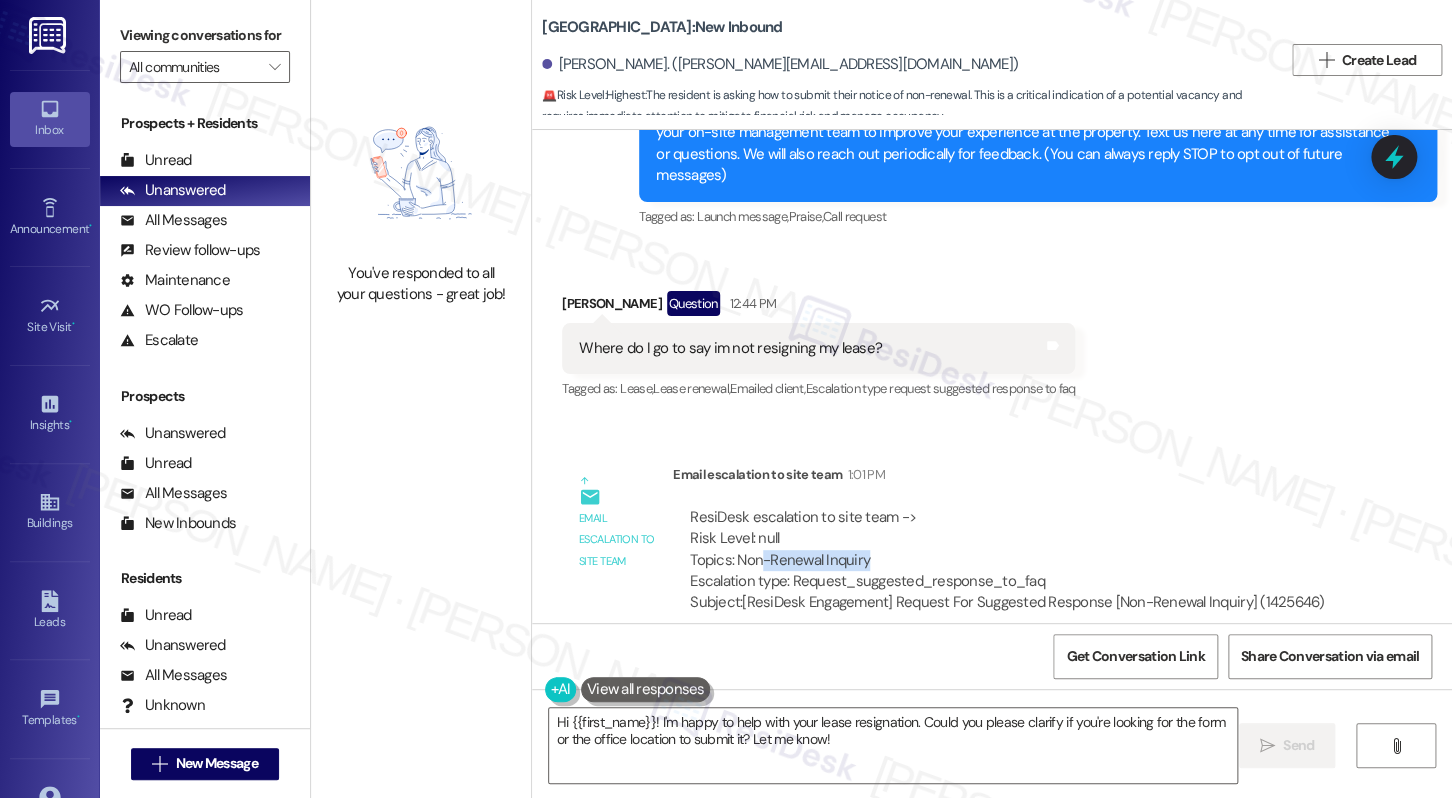 drag, startPoint x: 750, startPoint y: 536, endPoint x: 896, endPoint y: 533, distance: 146.03082 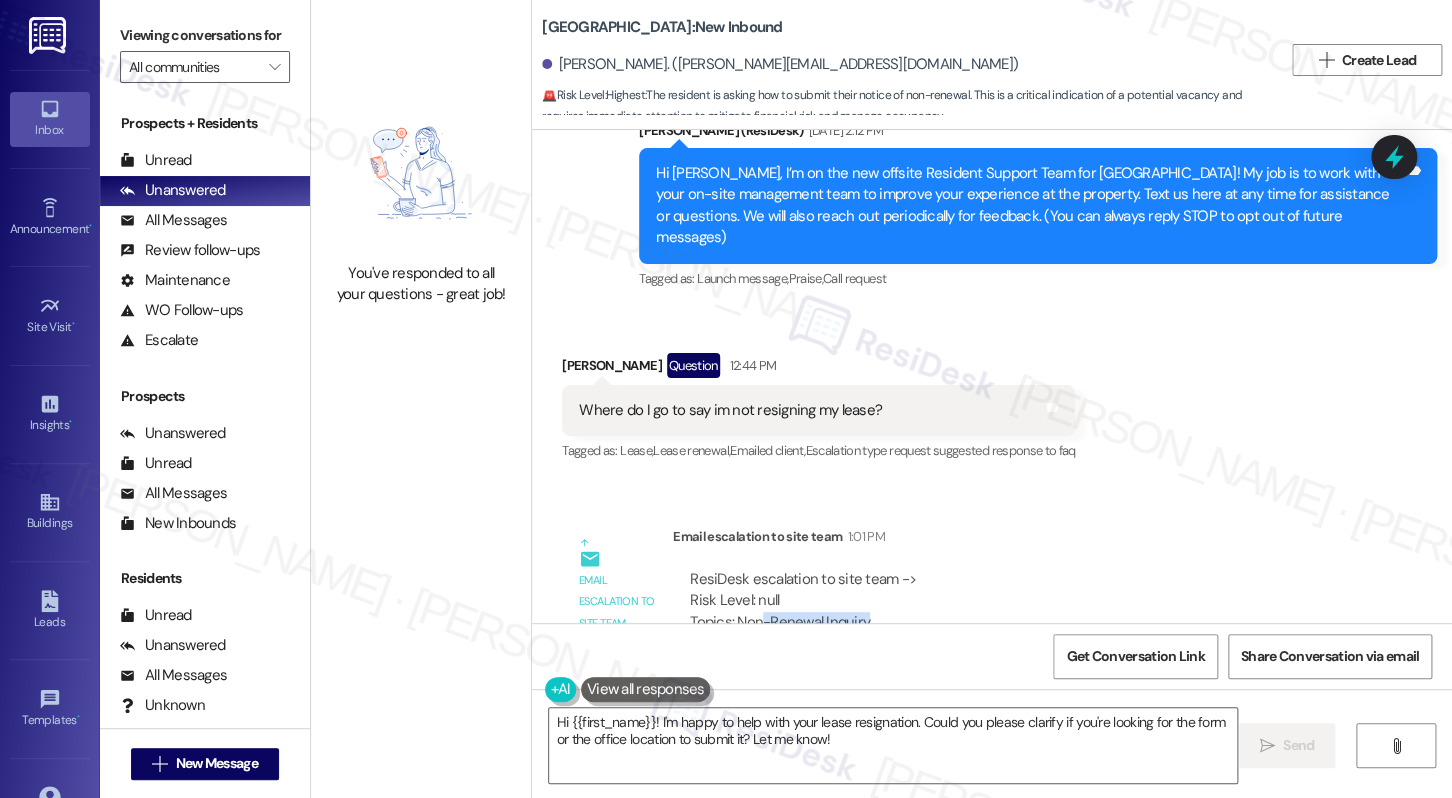 scroll, scrollTop: 133, scrollLeft: 0, axis: vertical 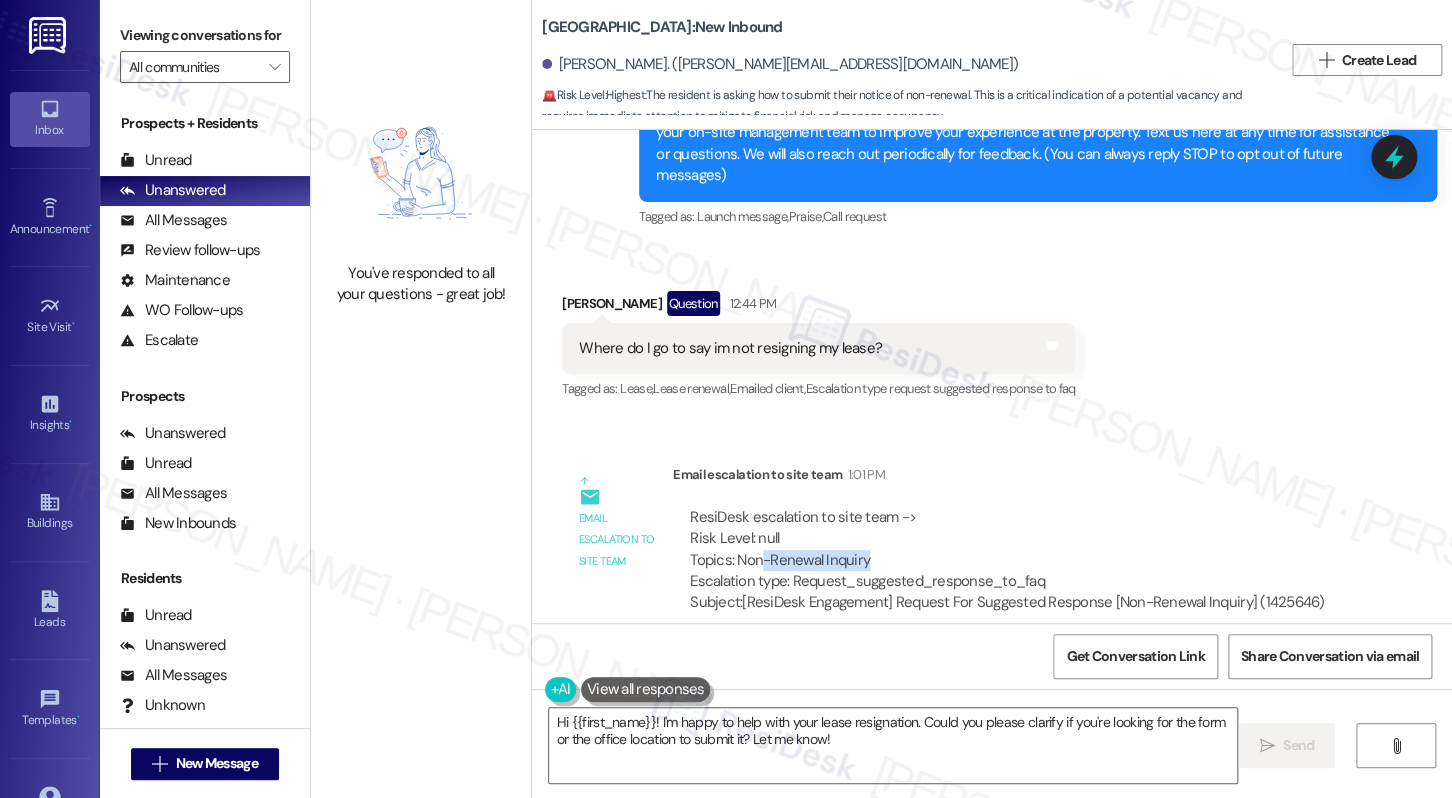 click on "ResiDesk escalation to site team ->
Risk Level: null
Topics: Non-Renewal Inquiry
Escalation type: Request_suggested_response_to_faq" at bounding box center (1007, 550) 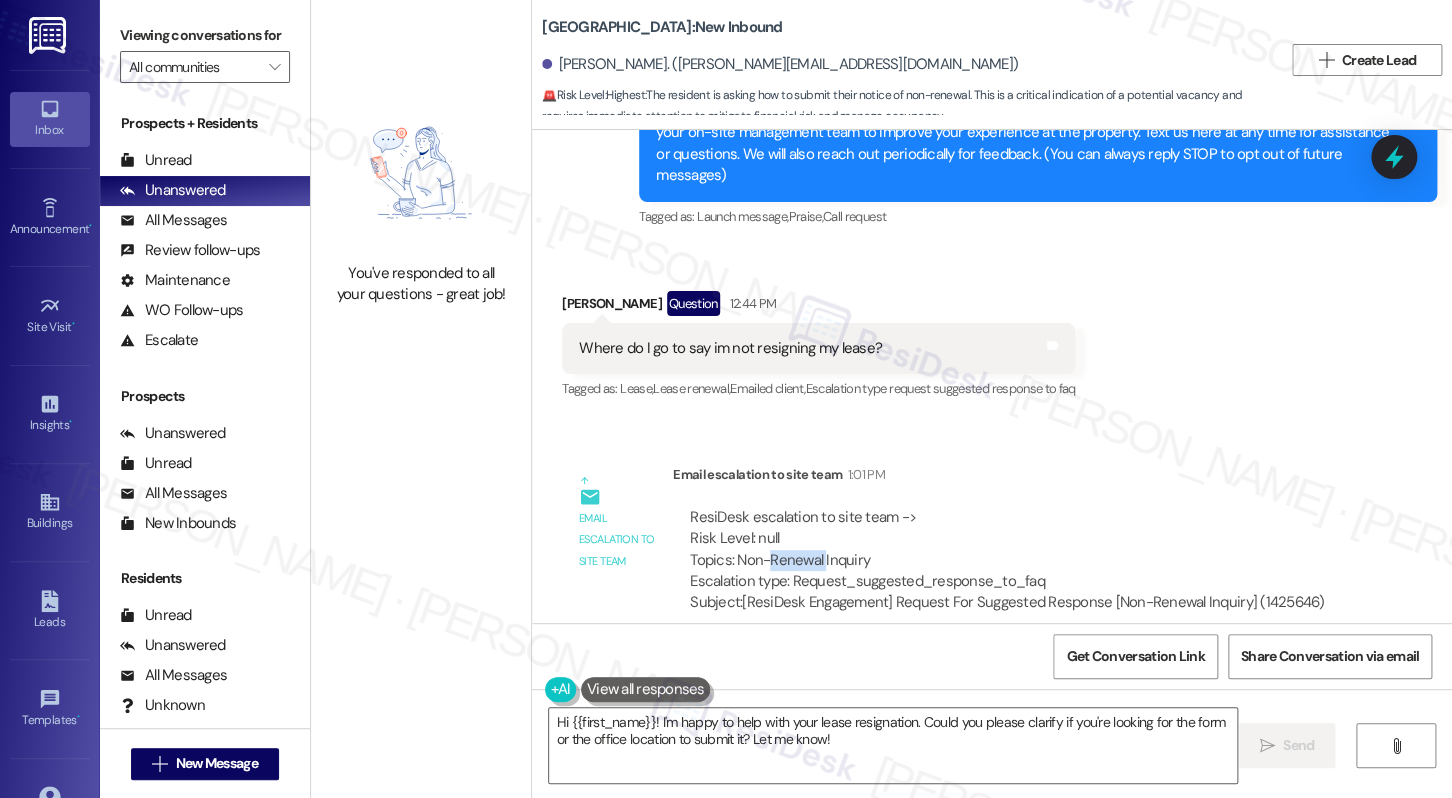 click on "ResiDesk escalation to site team ->
Risk Level: null
Topics: Non-Renewal Inquiry
Escalation type: Request_suggested_response_to_faq" at bounding box center [1007, 550] 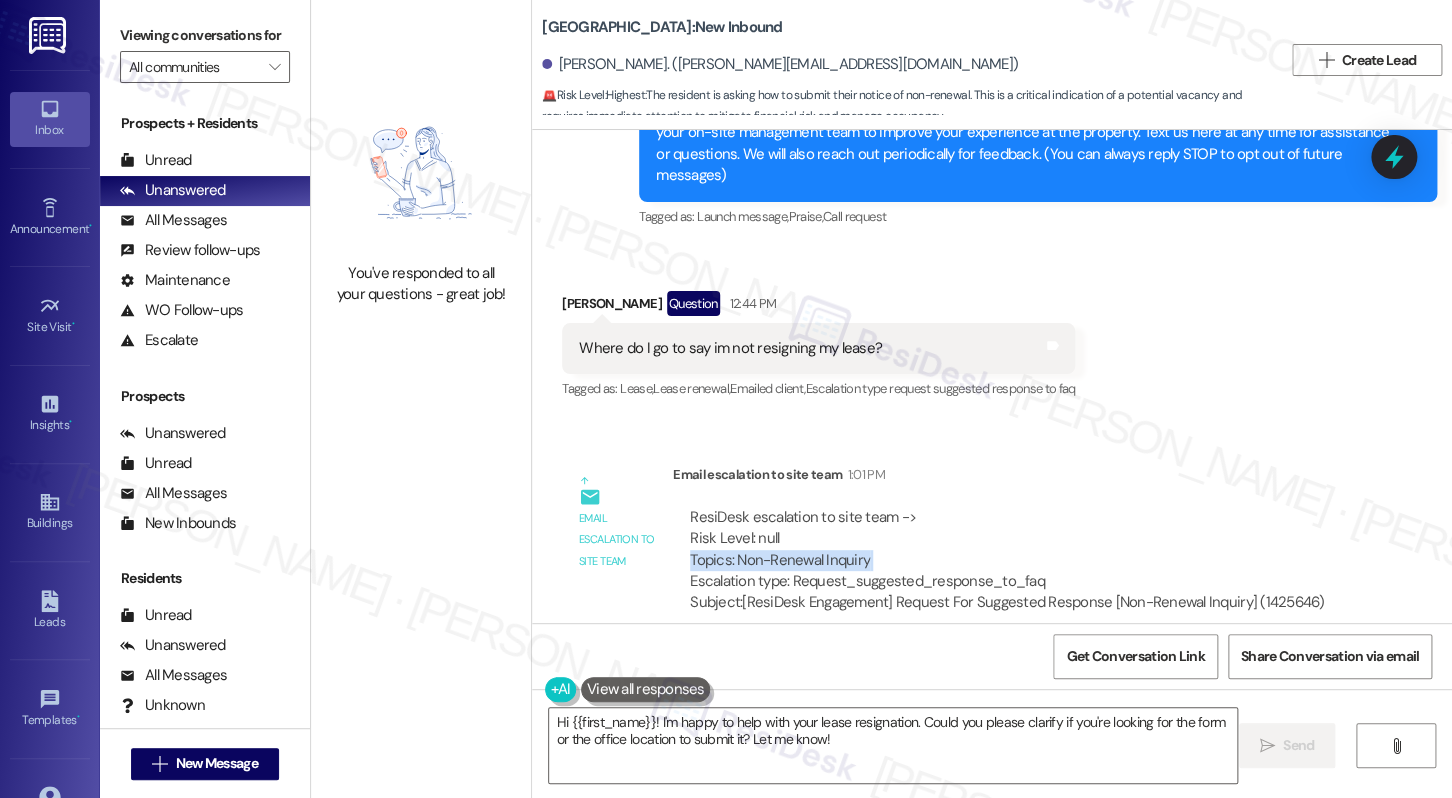 click on "ResiDesk escalation to site team ->
Risk Level: null
Topics: Non-Renewal Inquiry
Escalation type: Request_suggested_response_to_faq" at bounding box center (1007, 550) 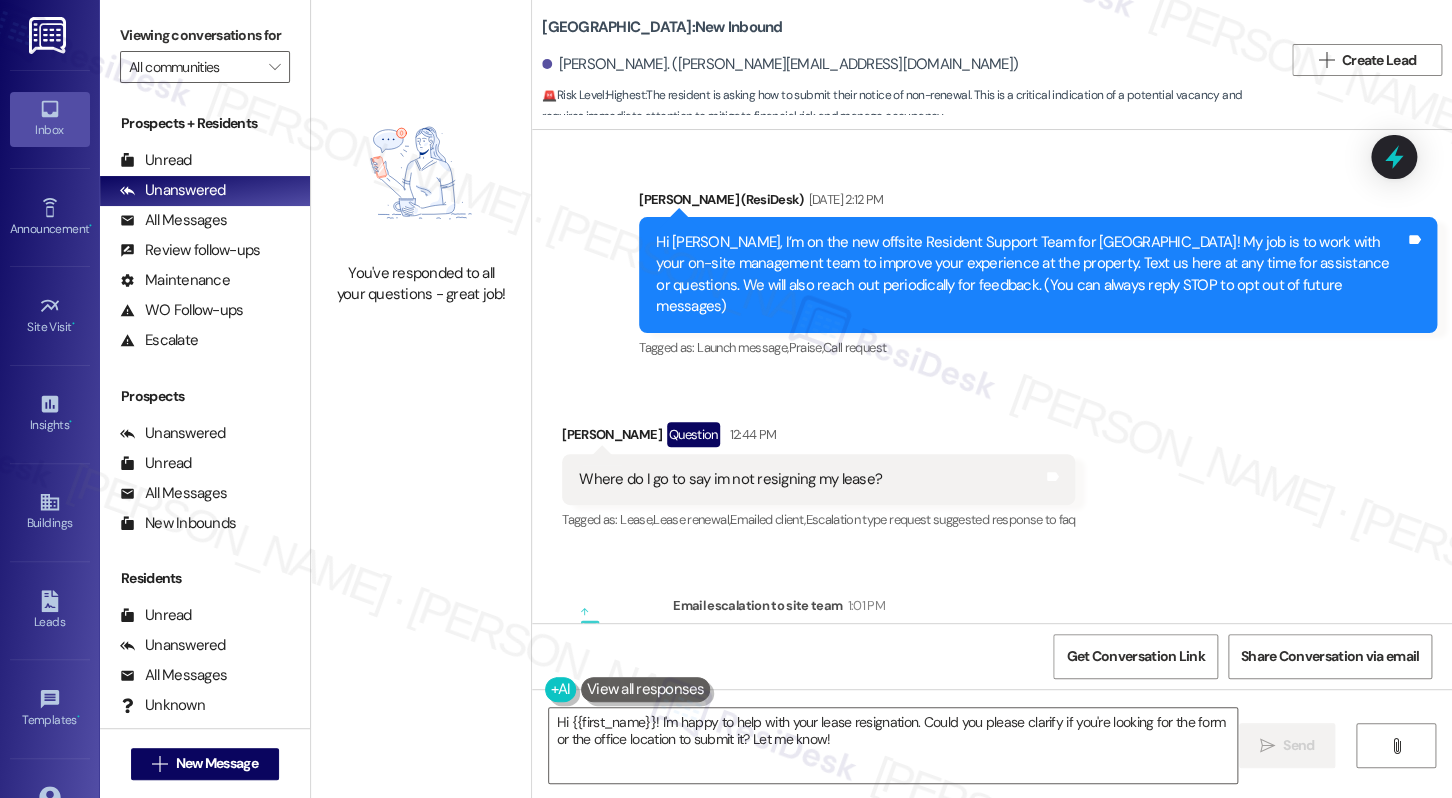 scroll, scrollTop: 0, scrollLeft: 0, axis: both 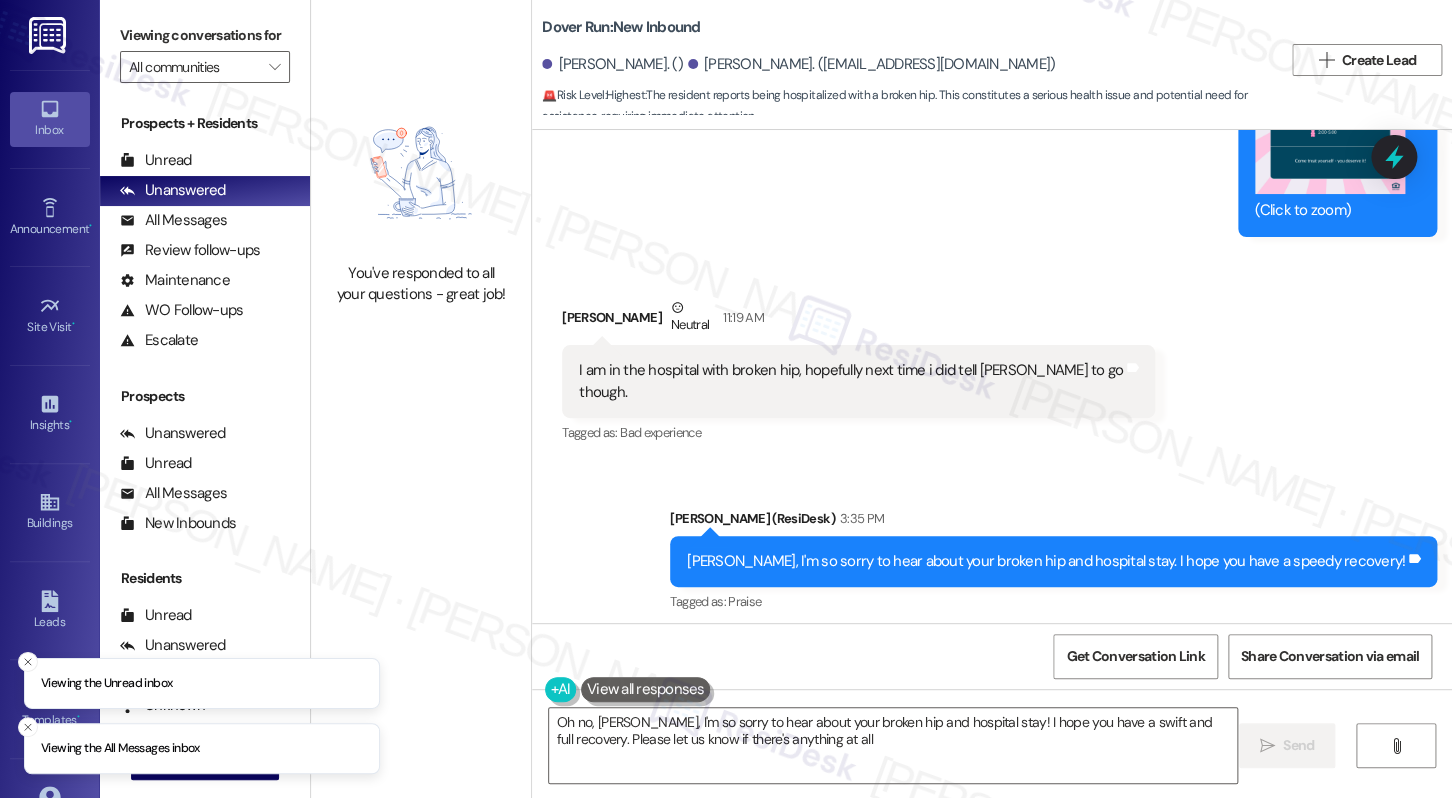 click on "Donna, I'm so sorry to hear about your broken hip and hospital stay. I hope you have a speedy recovery!" at bounding box center [1046, 561] 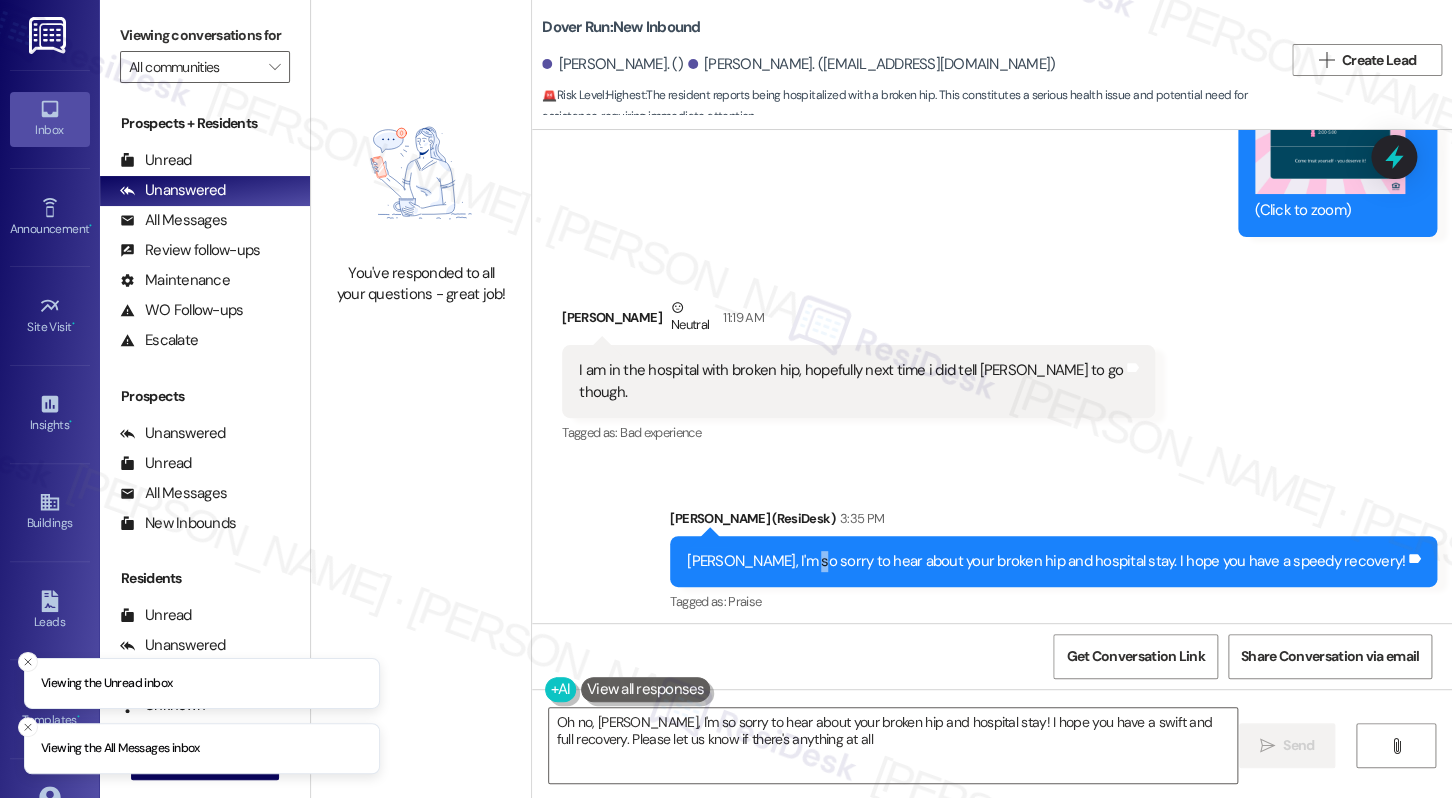 click on "Donna, I'm so sorry to hear about your broken hip and hospital stay. I hope you have a speedy recovery!" at bounding box center [1046, 561] 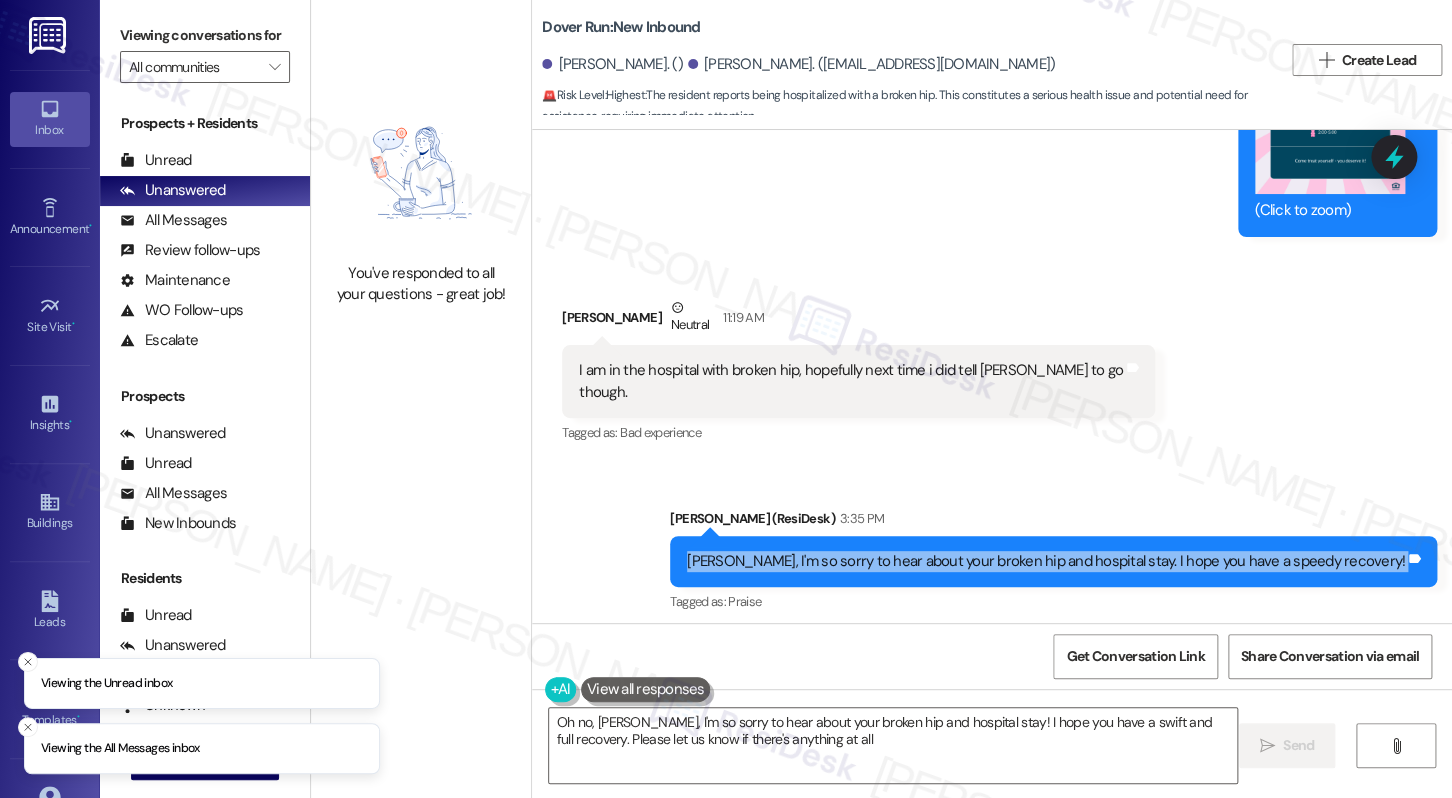 click on "Donna, I'm so sorry to hear about your broken hip and hospital stay. I hope you have a speedy recovery!" at bounding box center [1046, 561] 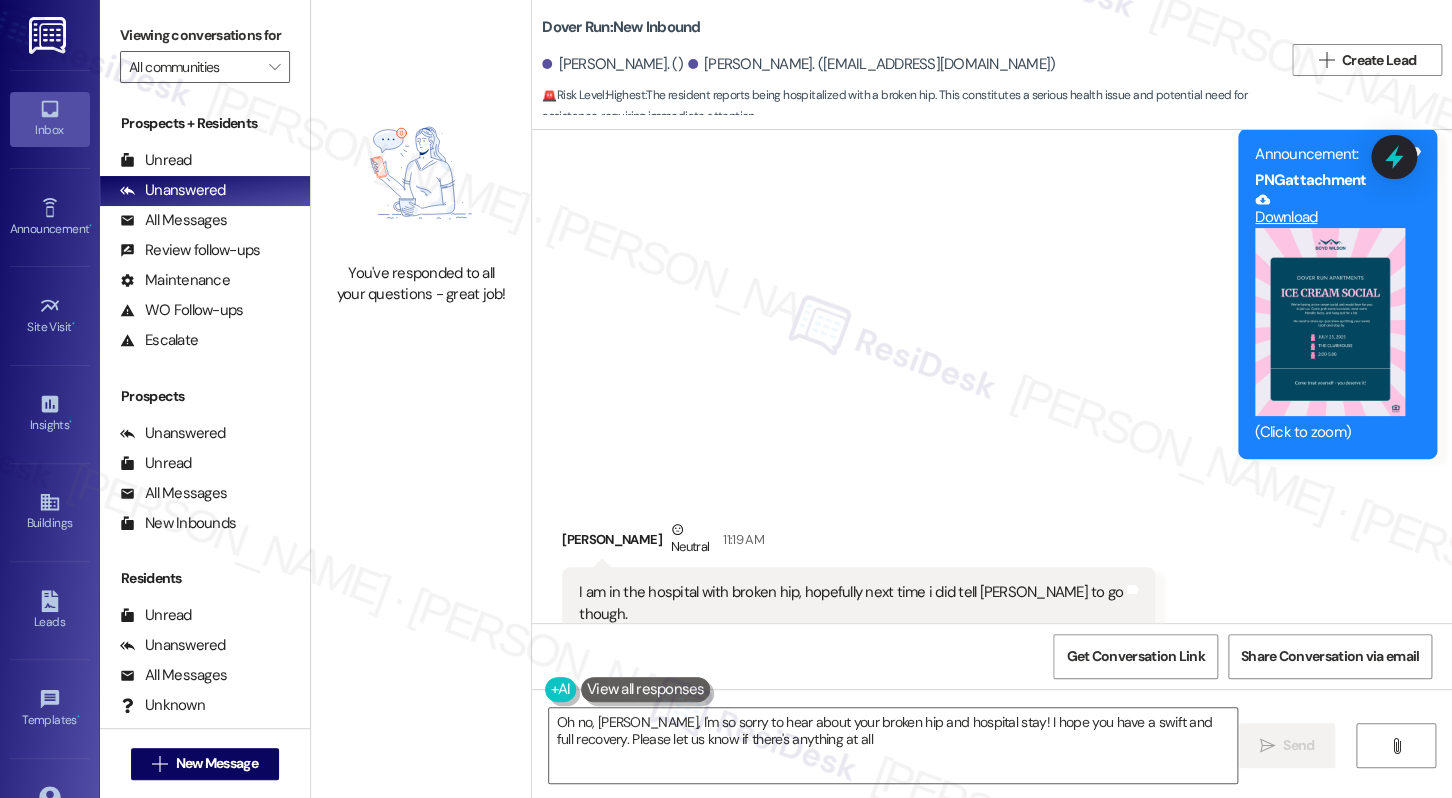 scroll, scrollTop: 23659, scrollLeft: 0, axis: vertical 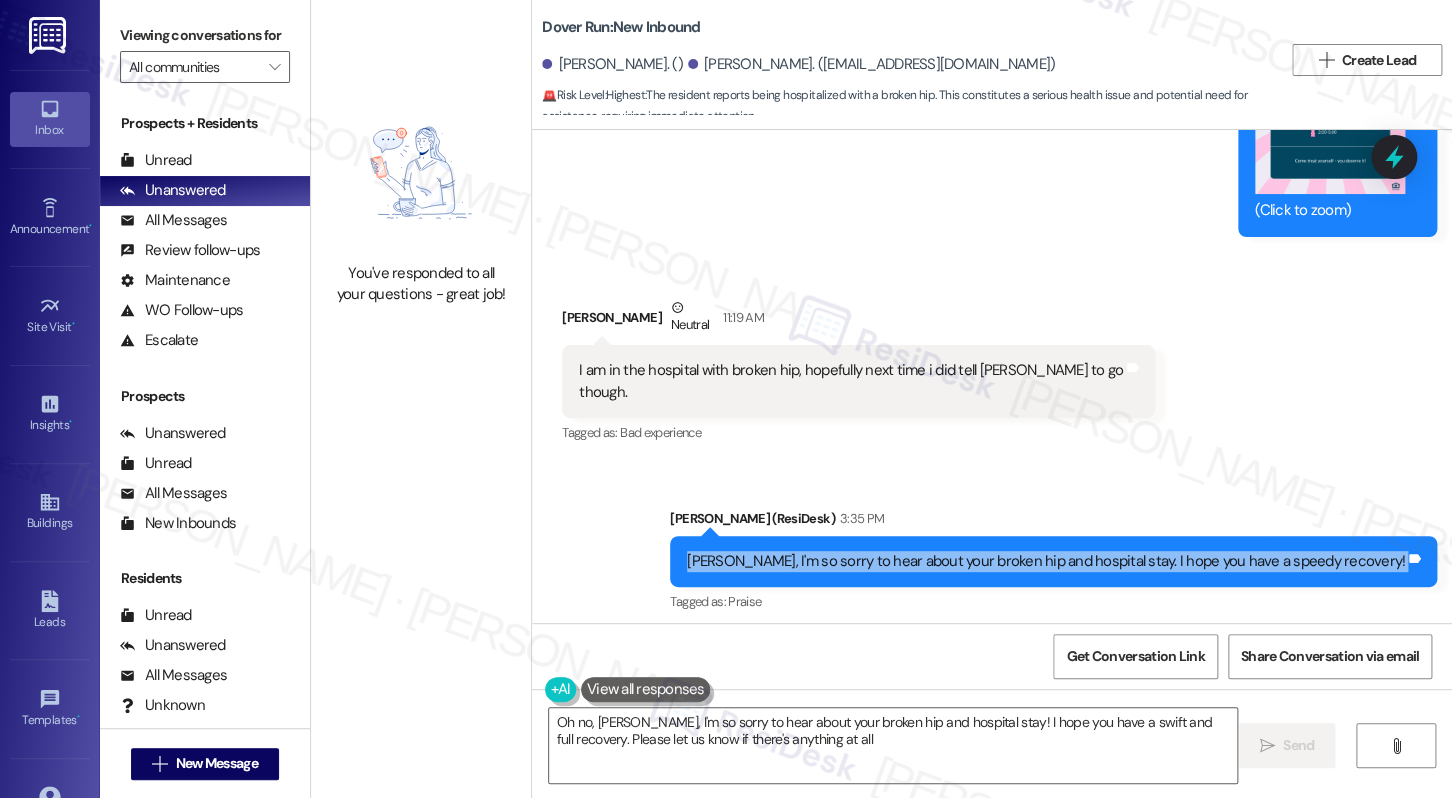 click on "Donna, I'm so sorry to hear about your broken hip and hospital stay. I hope you have a speedy recovery!" at bounding box center [1046, 561] 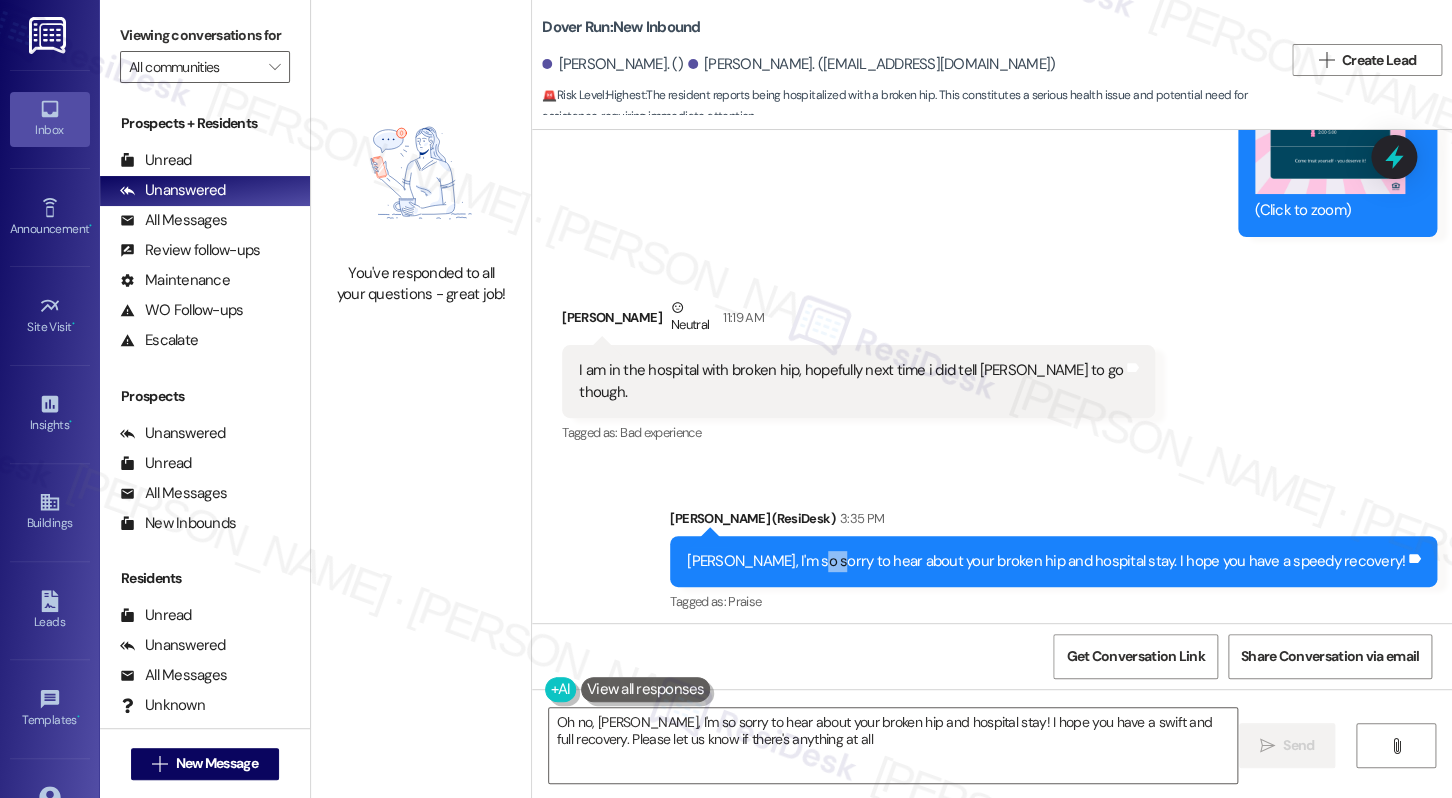 click on "Donna, I'm so sorry to hear about your broken hip and hospital stay. I hope you have a speedy recovery!" at bounding box center (1046, 561) 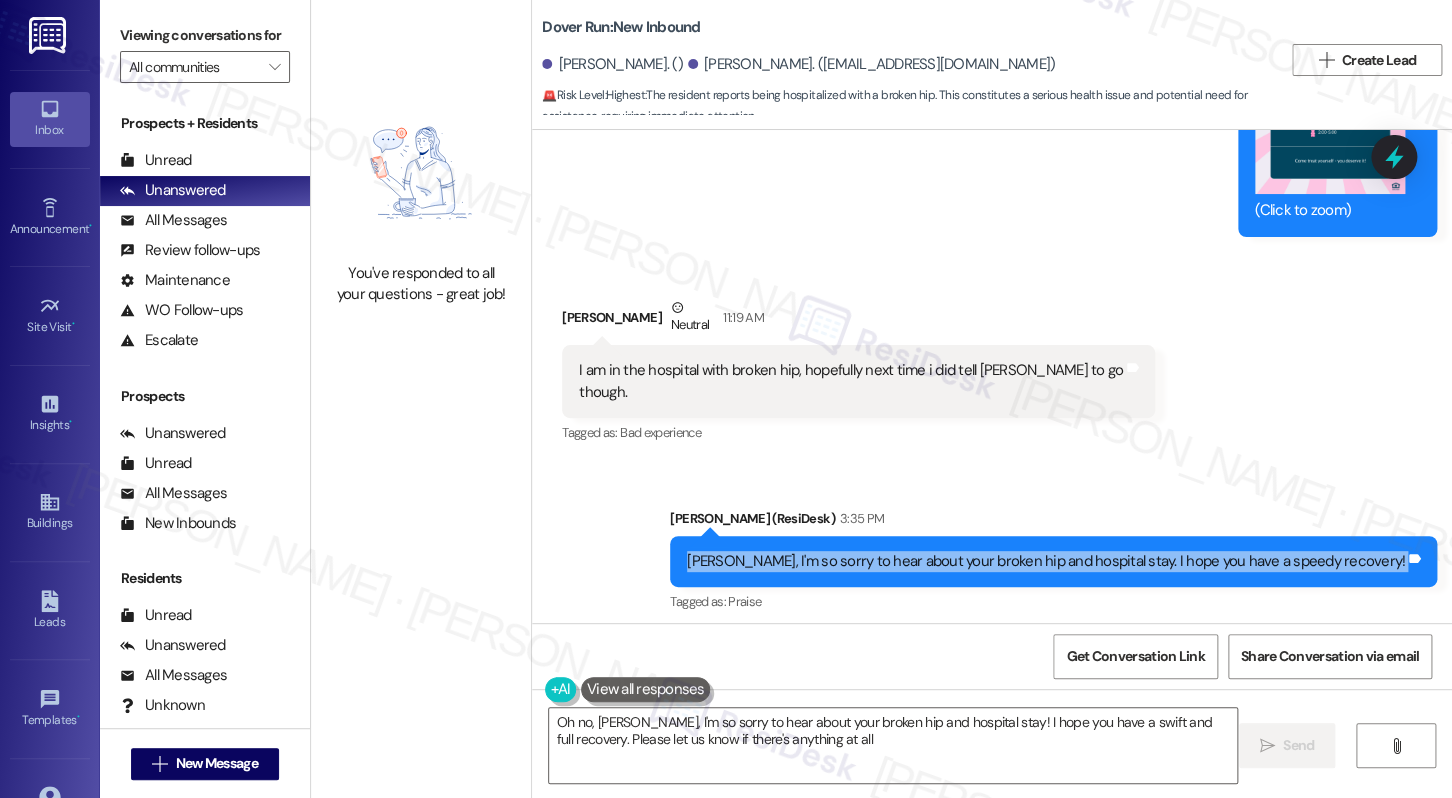 click on "Donna, I'm so sorry to hear about your broken hip and hospital stay. I hope you have a speedy recovery!" at bounding box center (1046, 561) 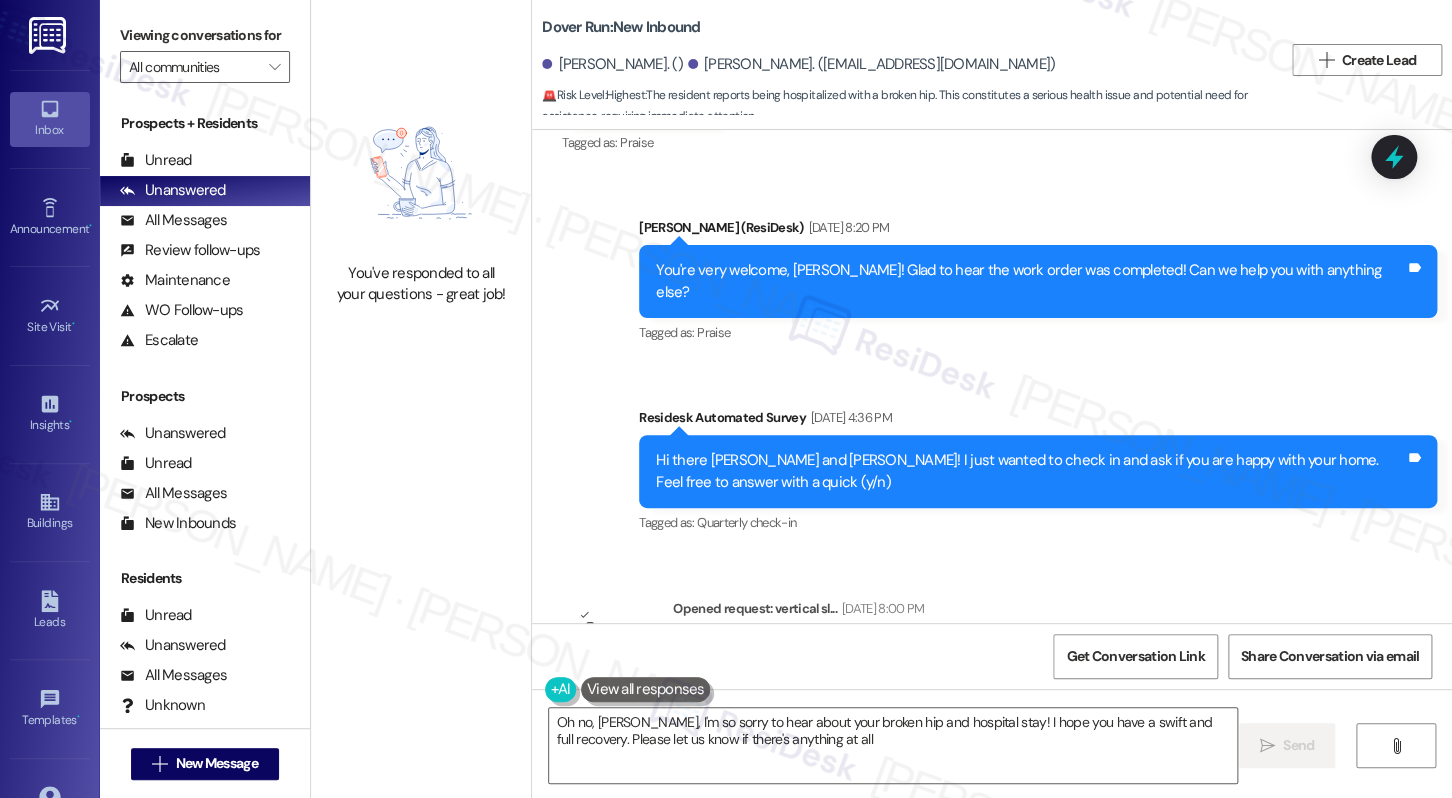 scroll, scrollTop: 22437, scrollLeft: 0, axis: vertical 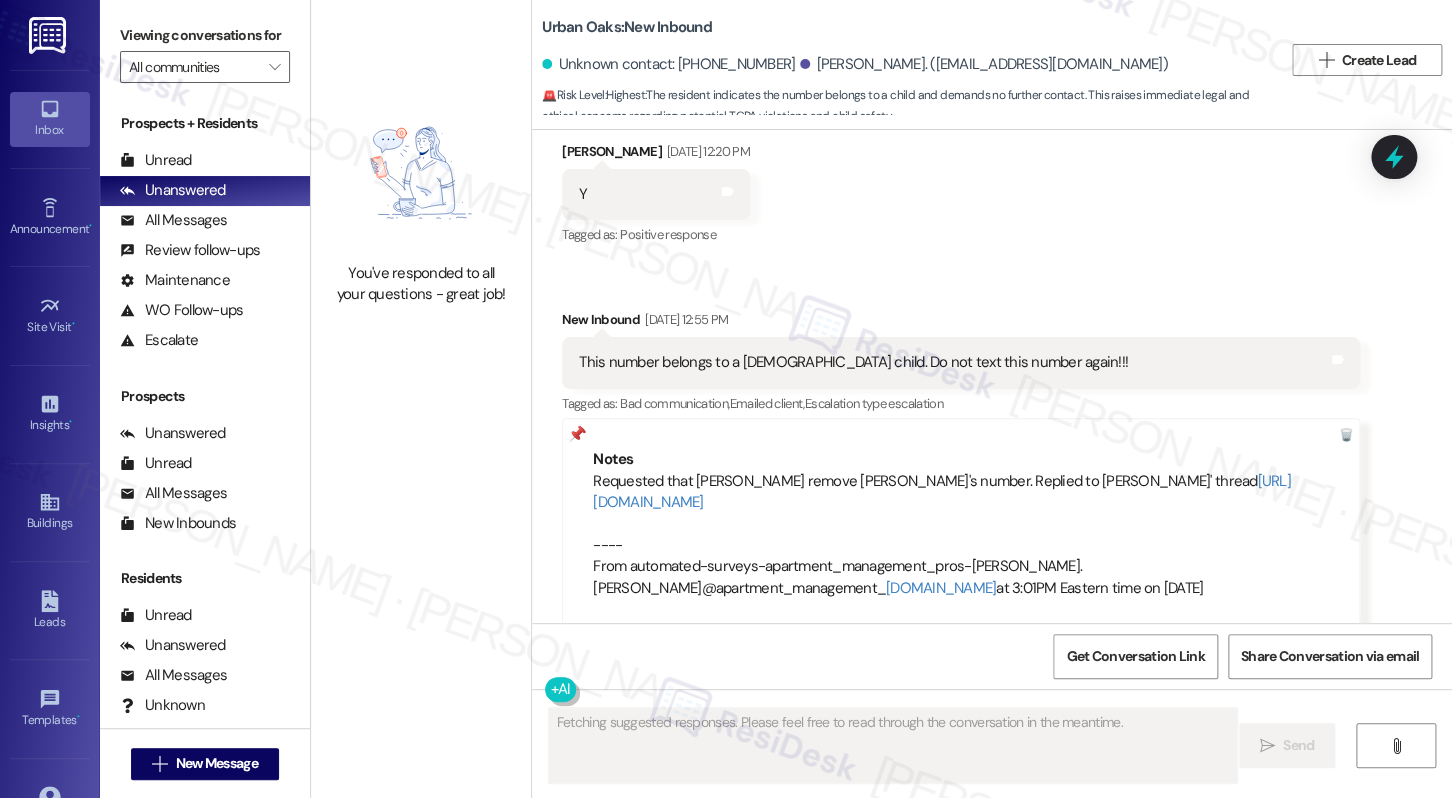click on "This number belongs to a [DEMOGRAPHIC_DATA] child. Do not text this number again!!!" at bounding box center (853, 362) 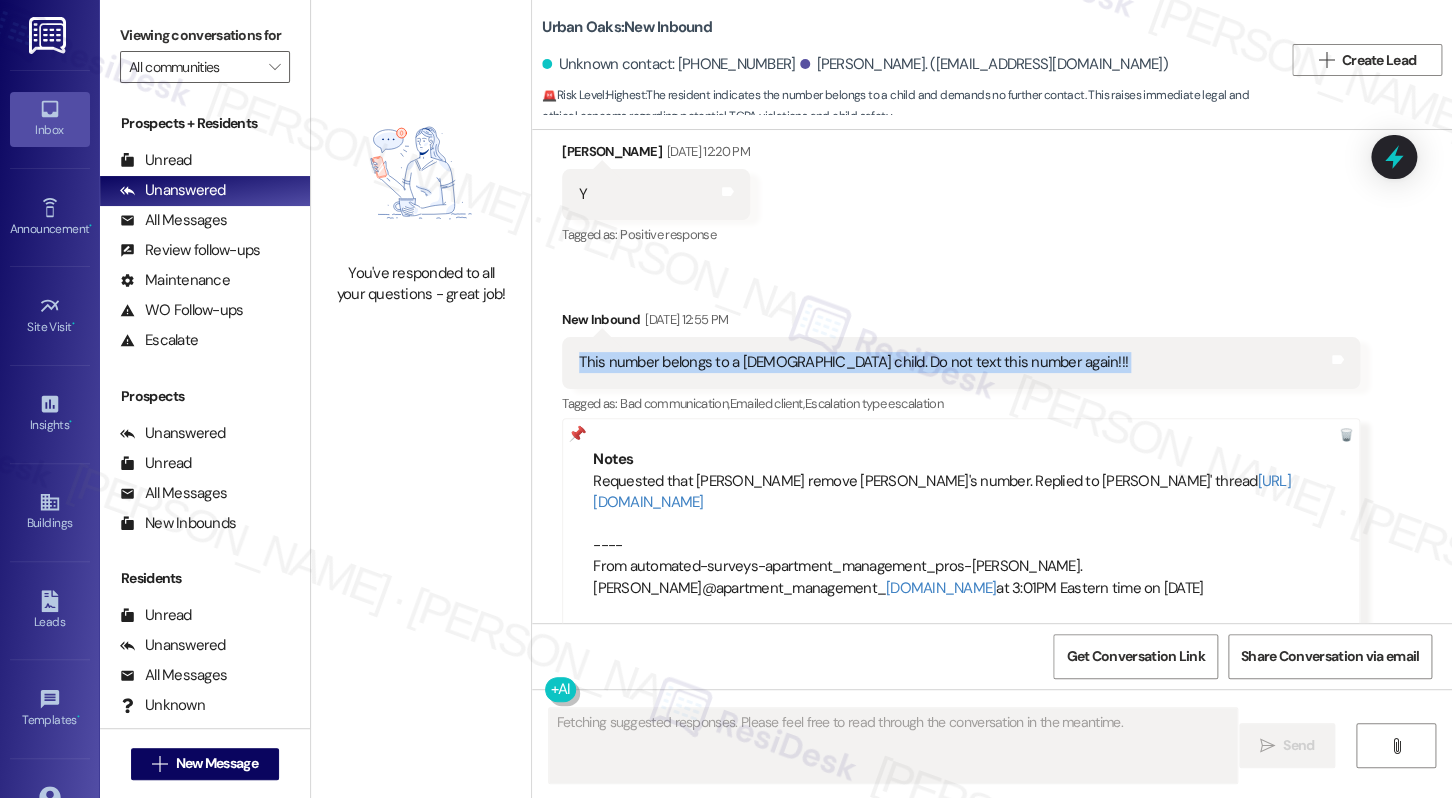 click on "This number belongs to a [DEMOGRAPHIC_DATA] child. Do not text this number again!!!" at bounding box center [853, 362] 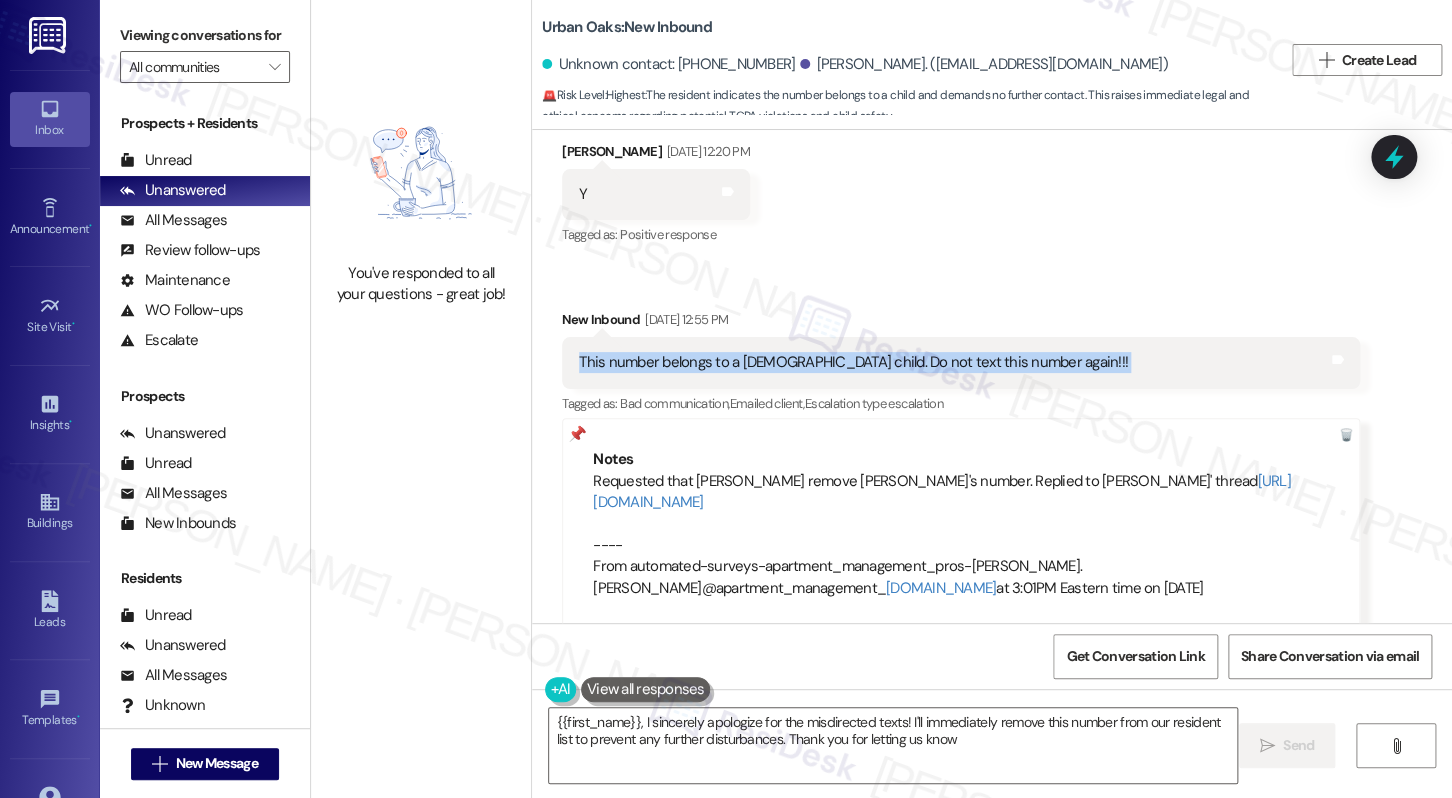 type on "{{first_name}}, I sincerely apologize for the misdirected texts! I'll immediately remove this number from our resident list to prevent any further disturbances. Thank you for letting us know!" 